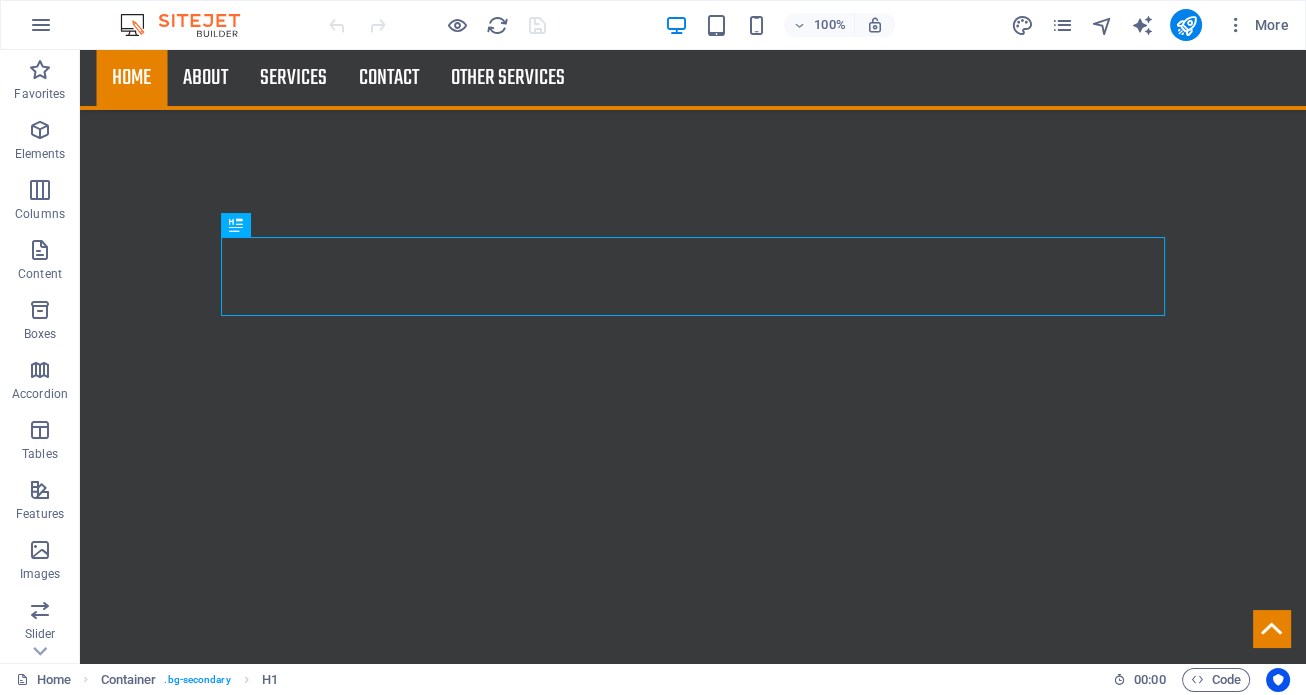 scroll, scrollTop: 517, scrollLeft: 0, axis: vertical 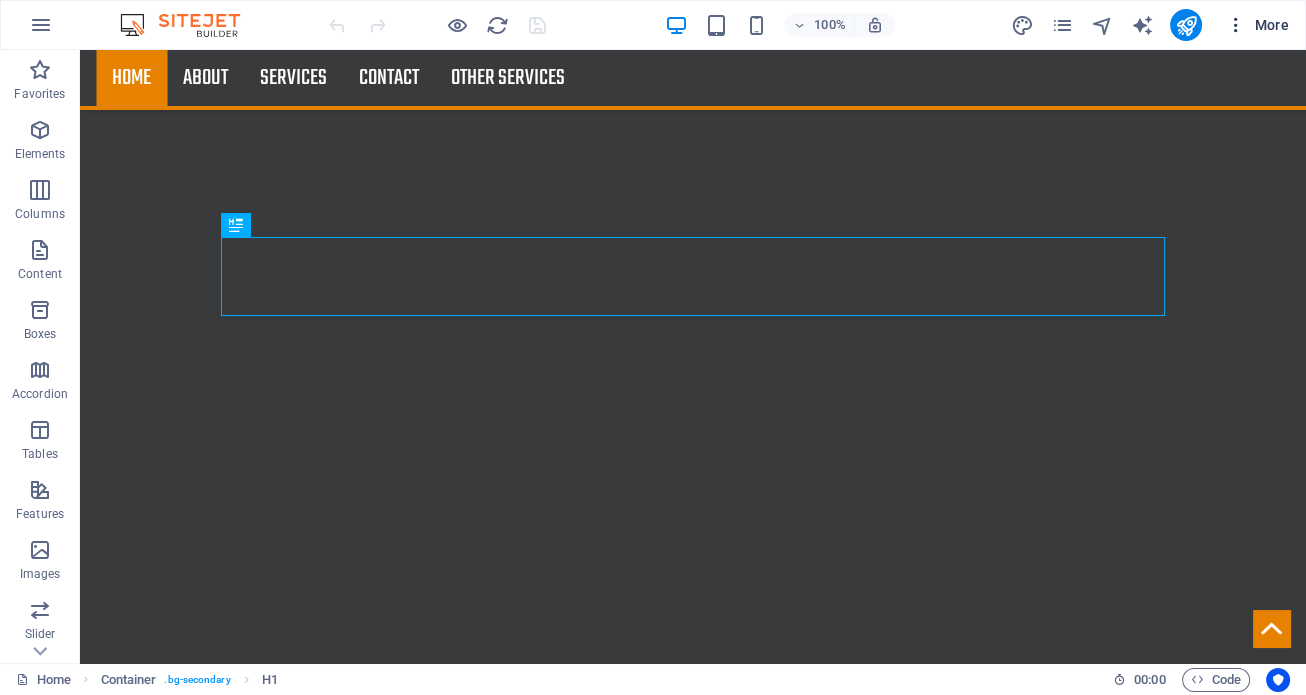 click on "More" at bounding box center (1257, 25) 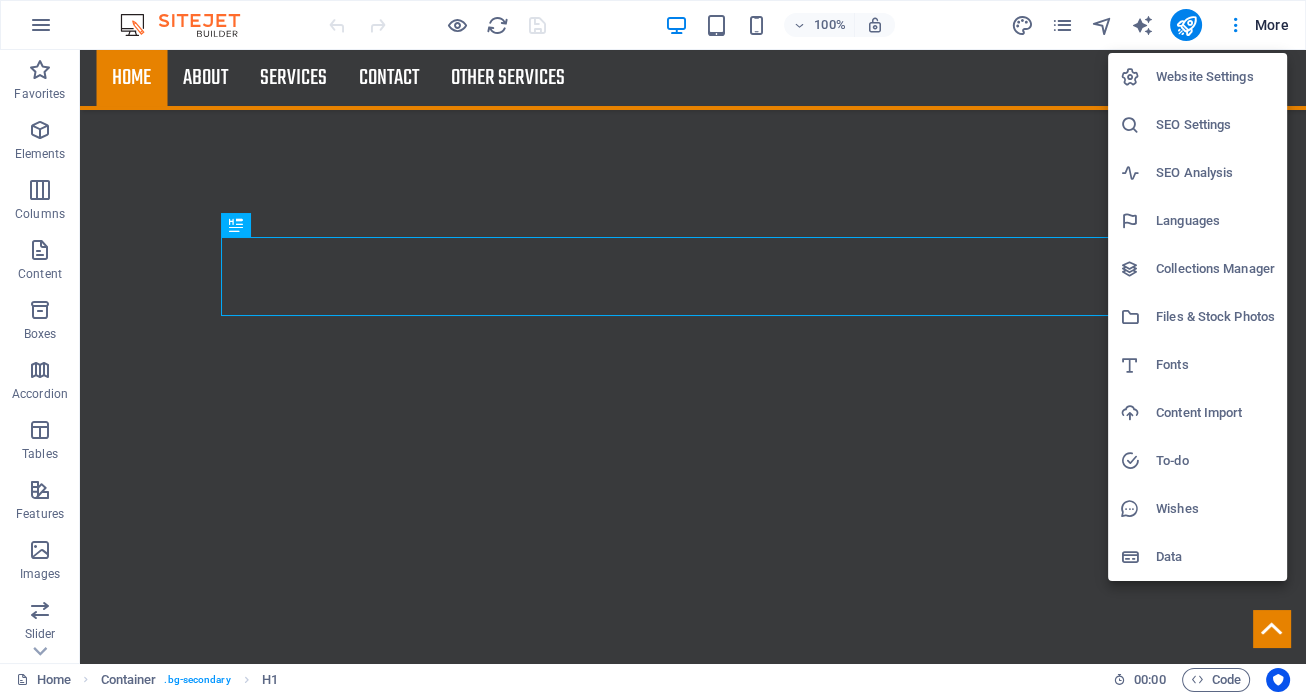 click on "Website Settings" at bounding box center (1215, 77) 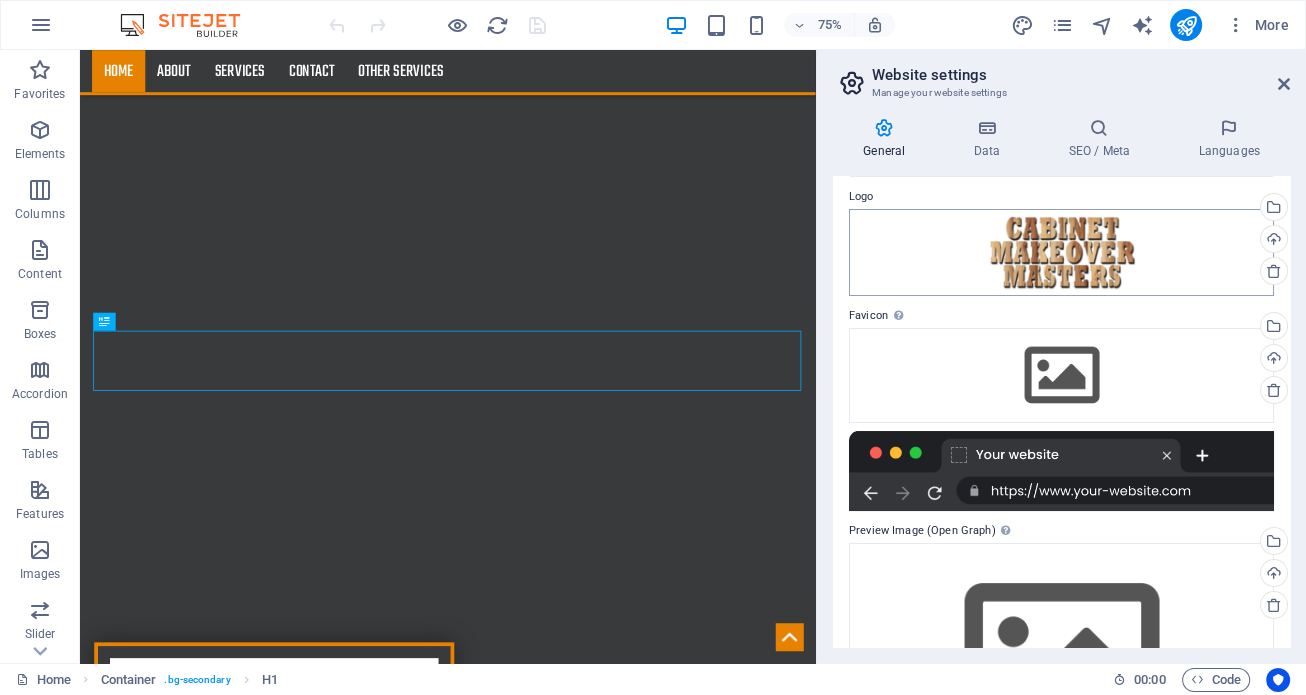 scroll, scrollTop: 0, scrollLeft: 0, axis: both 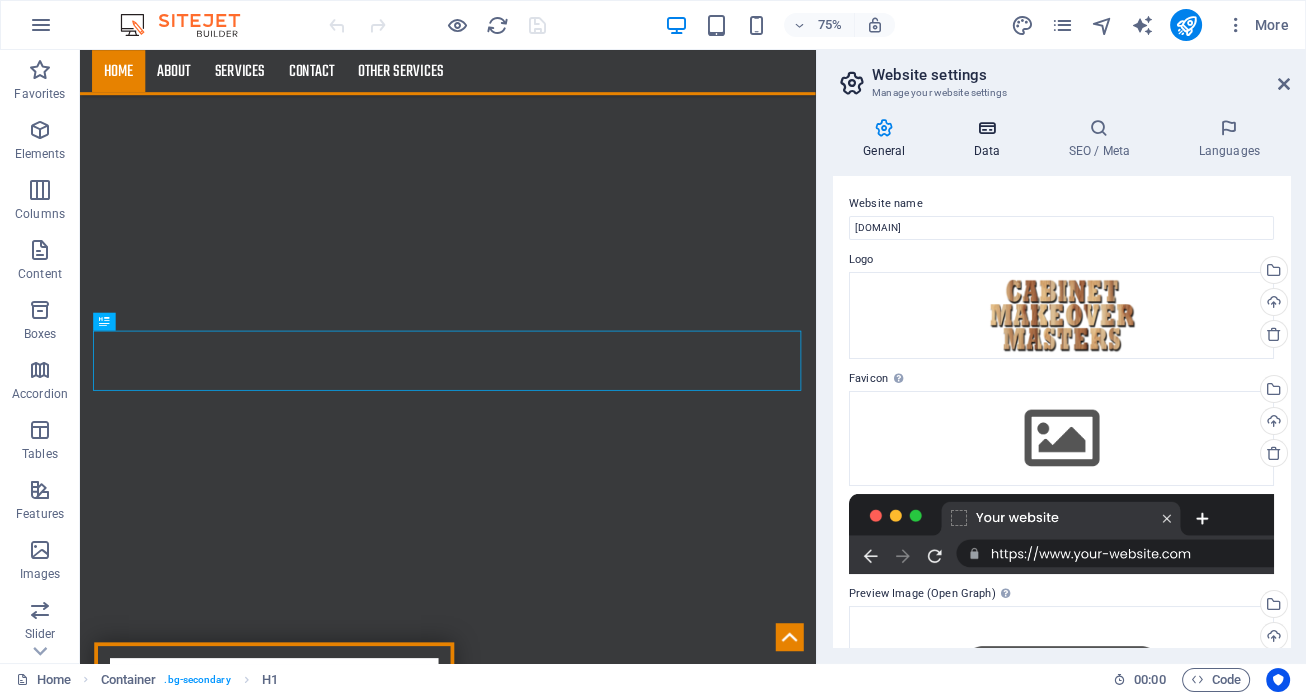 click on "Data" at bounding box center [990, 139] 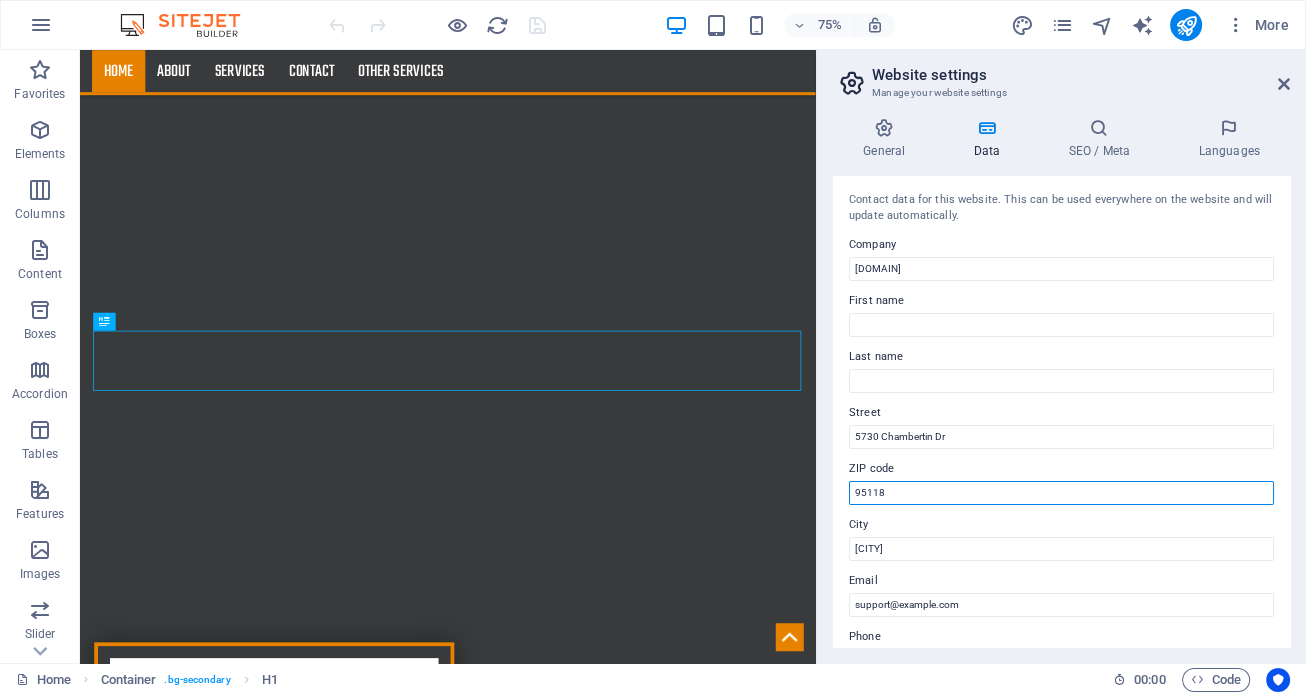 drag, startPoint x: 931, startPoint y: 492, endPoint x: 905, endPoint y: 486, distance: 26.683329 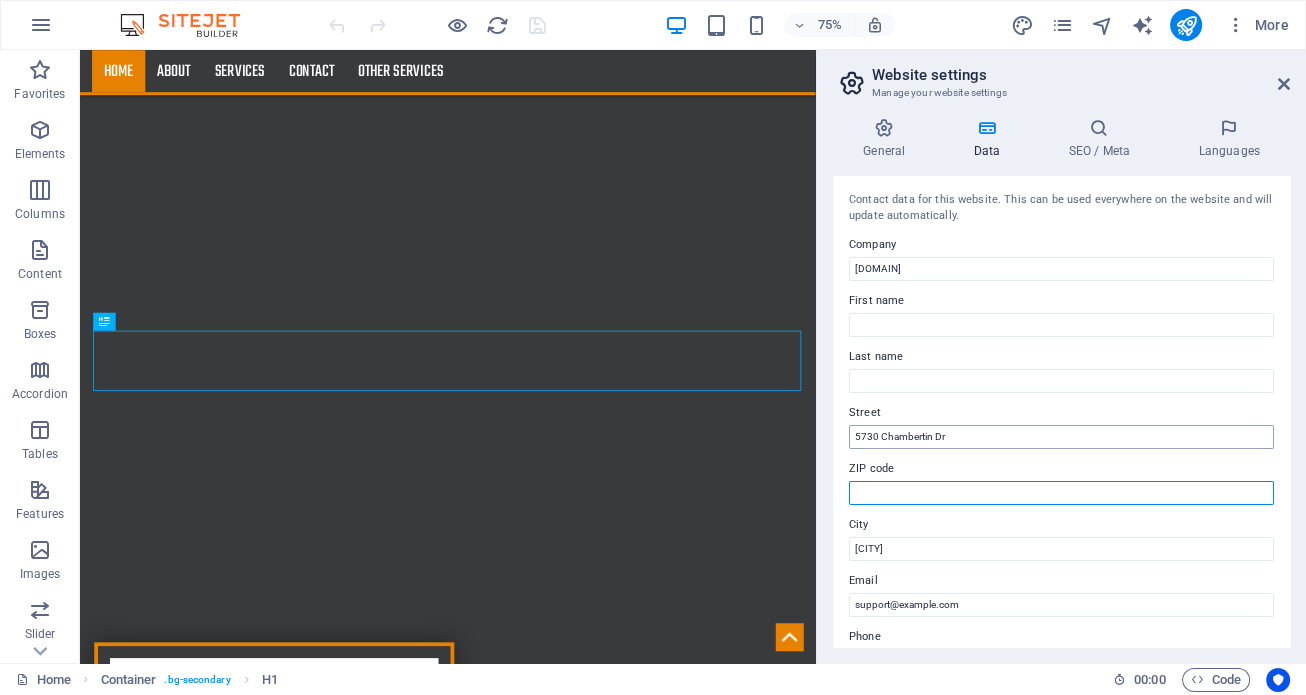 type 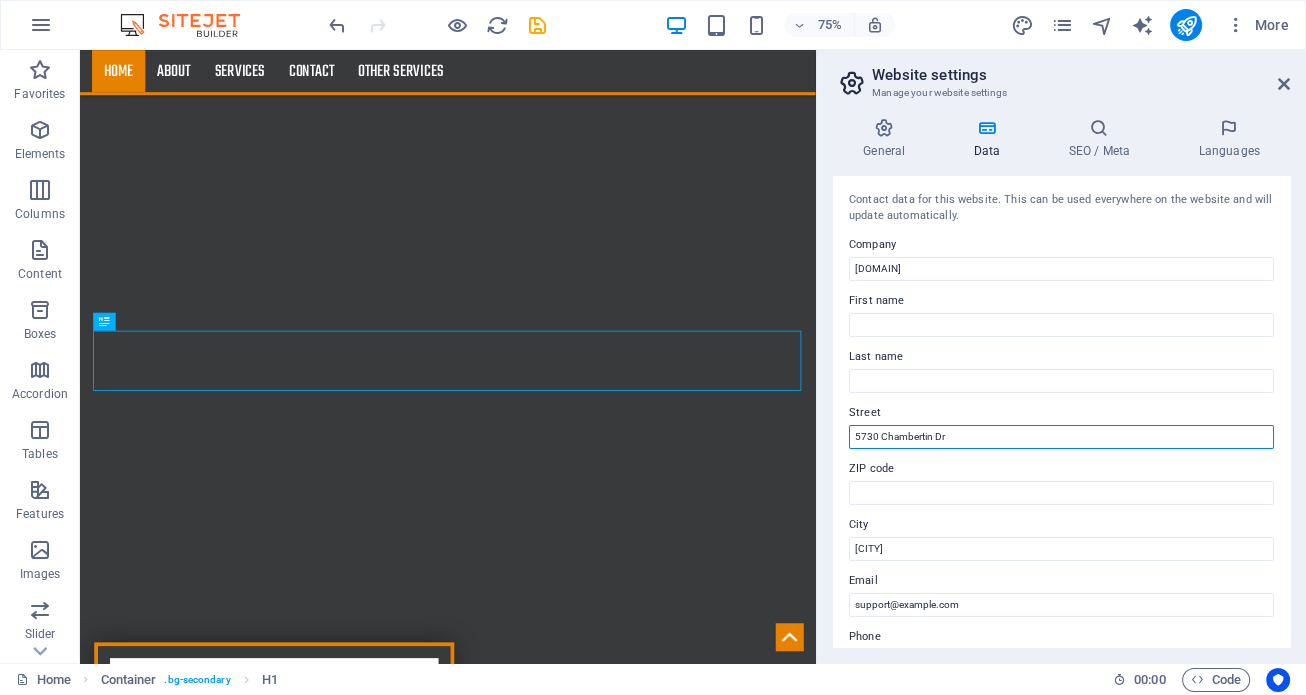 drag, startPoint x: 953, startPoint y: 433, endPoint x: 808, endPoint y: 434, distance: 145.00345 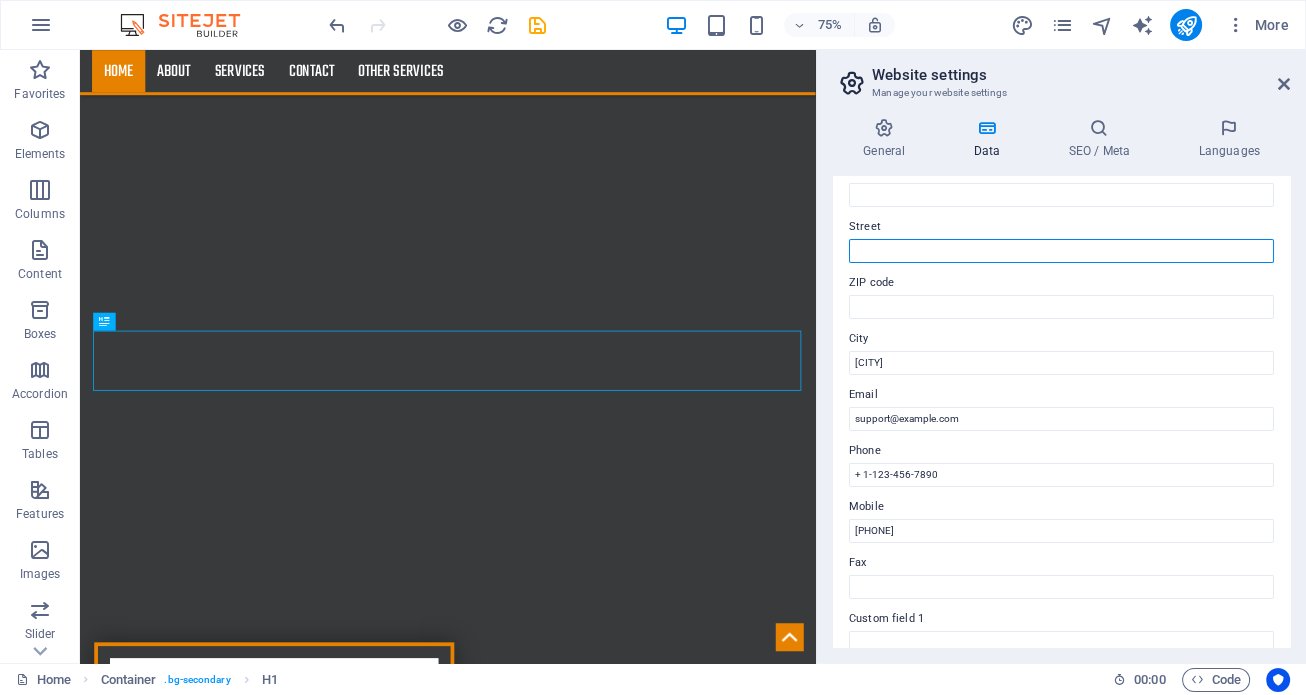 scroll, scrollTop: 190, scrollLeft: 0, axis: vertical 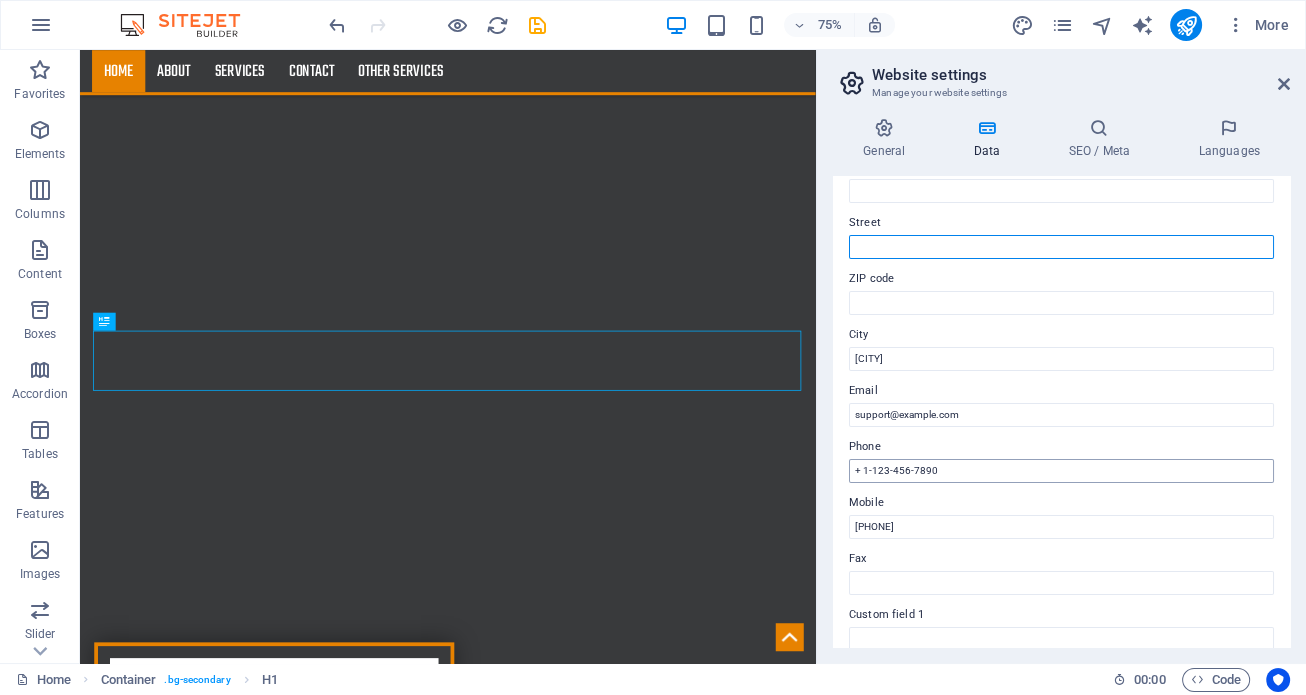 type 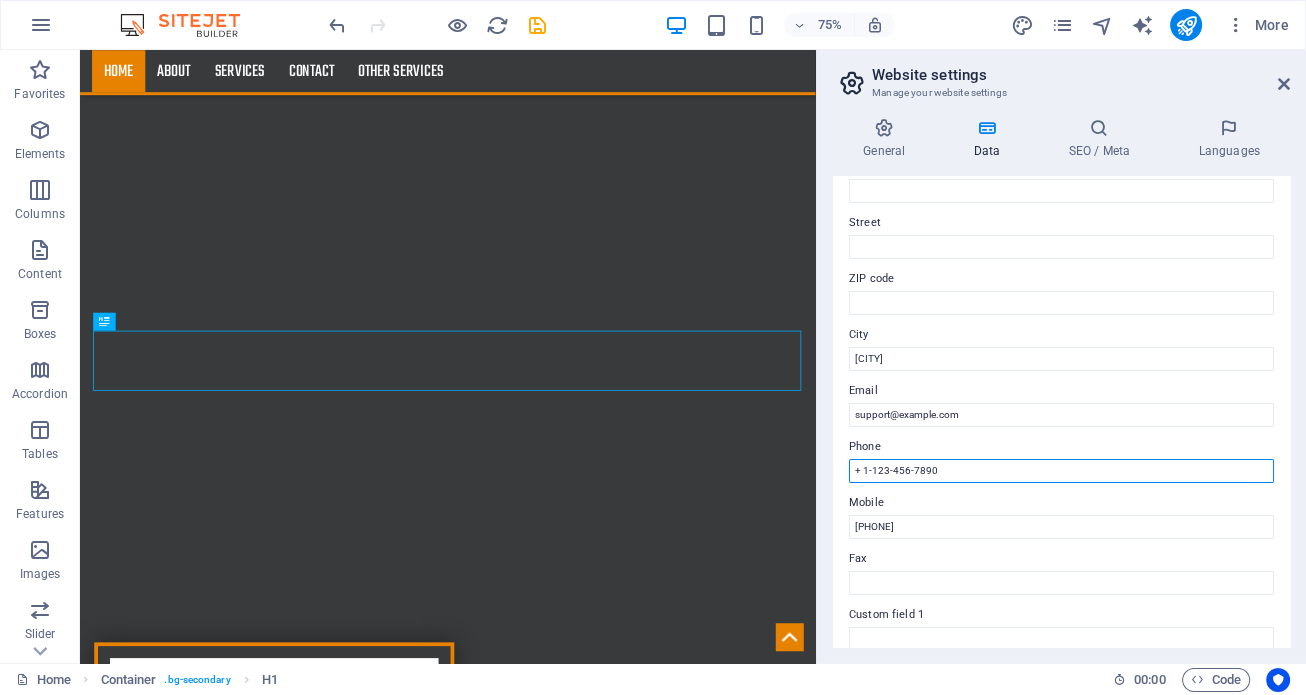 drag, startPoint x: 948, startPoint y: 466, endPoint x: 831, endPoint y: 459, distance: 117.20921 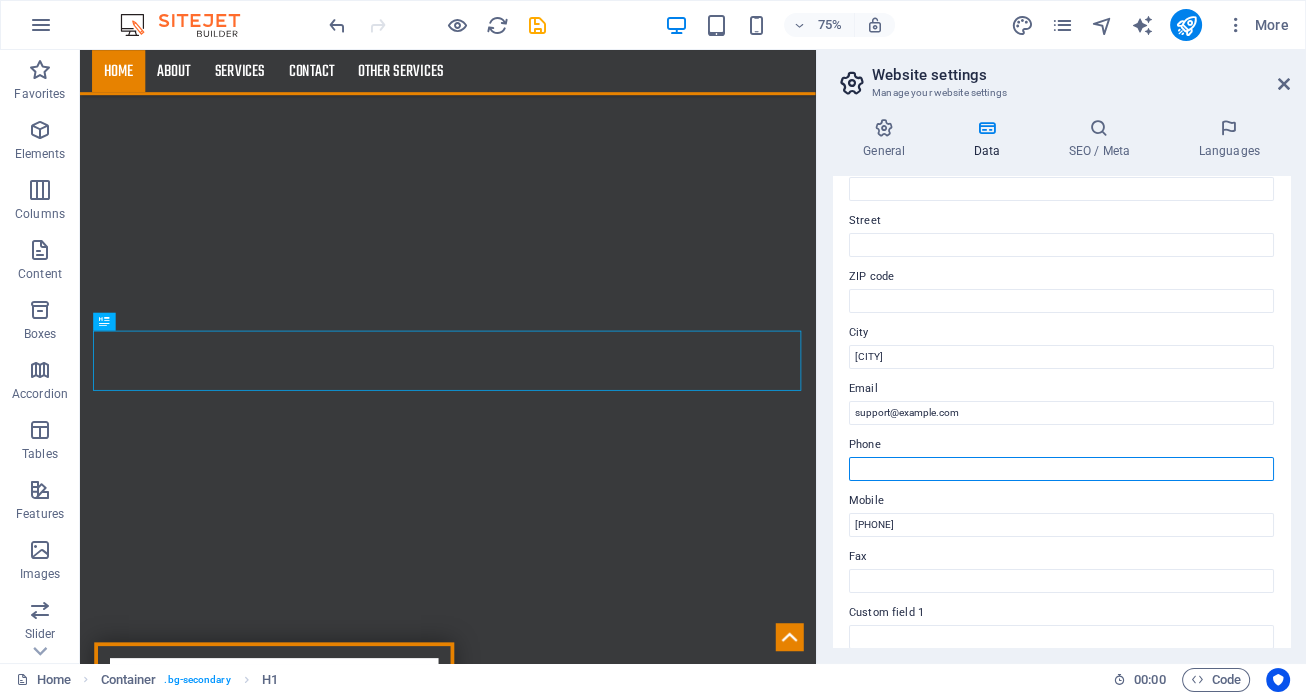scroll, scrollTop: 205, scrollLeft: 0, axis: vertical 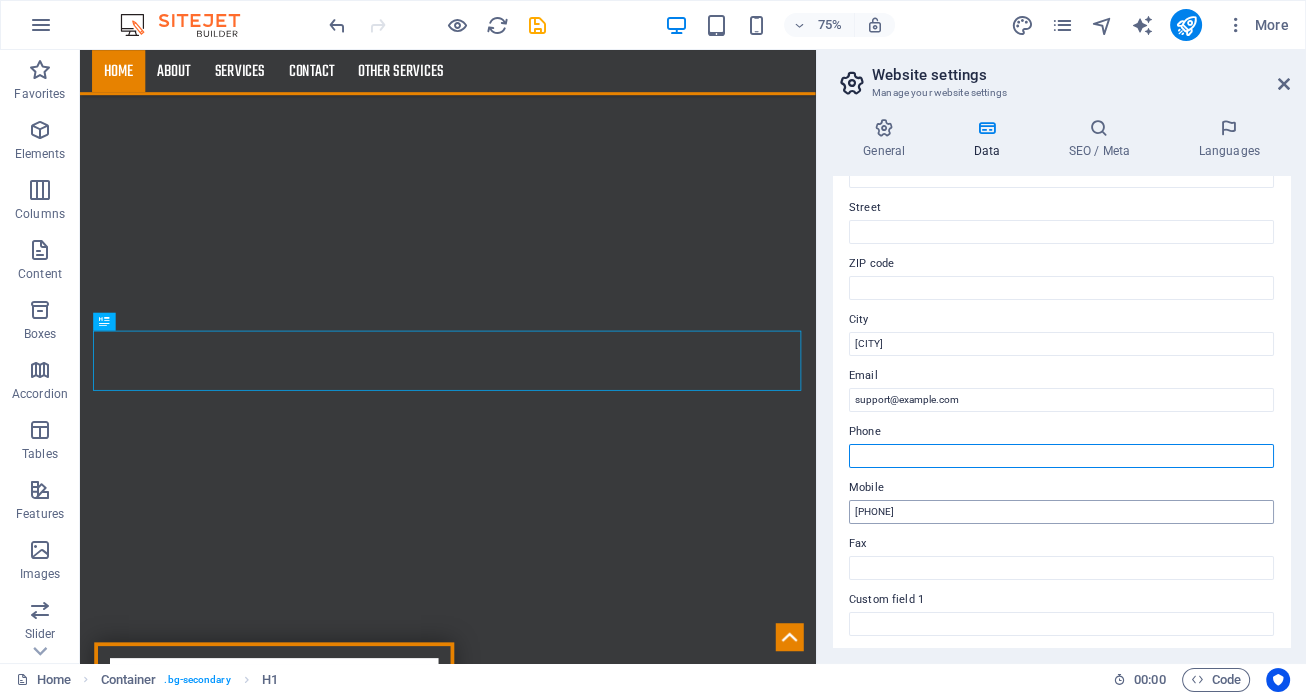 type 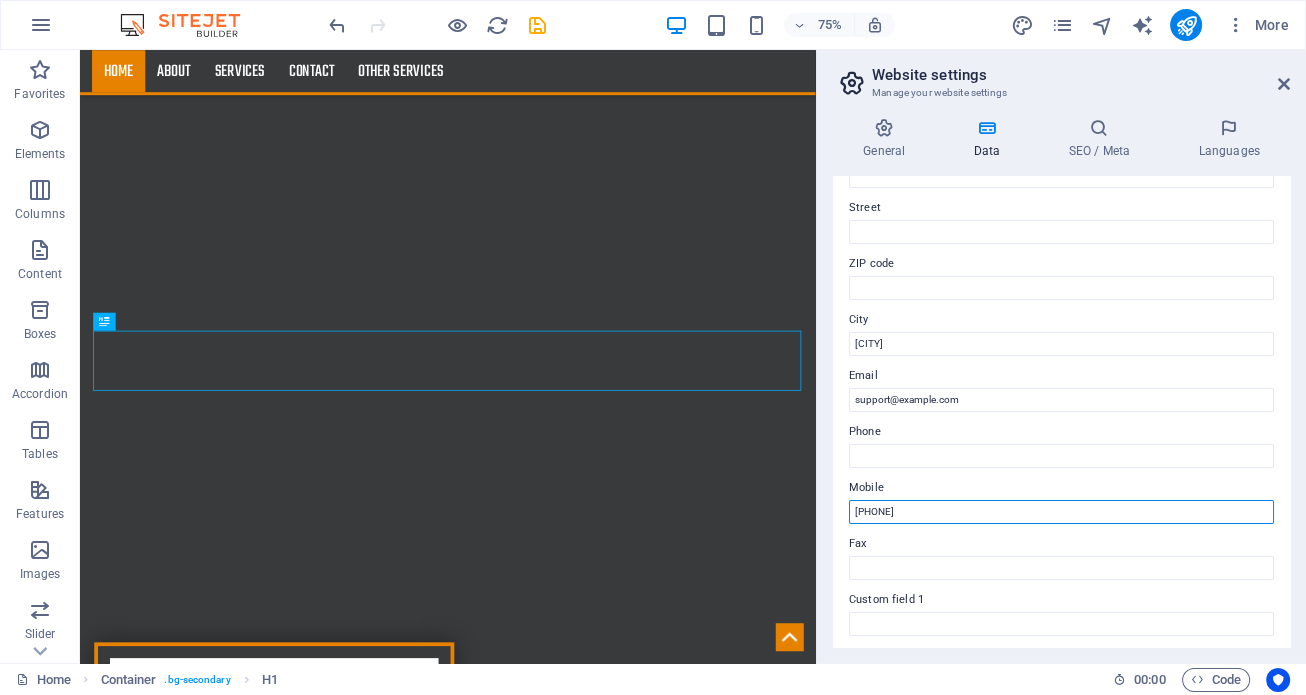 click on "[PHONE]" at bounding box center [1061, 512] 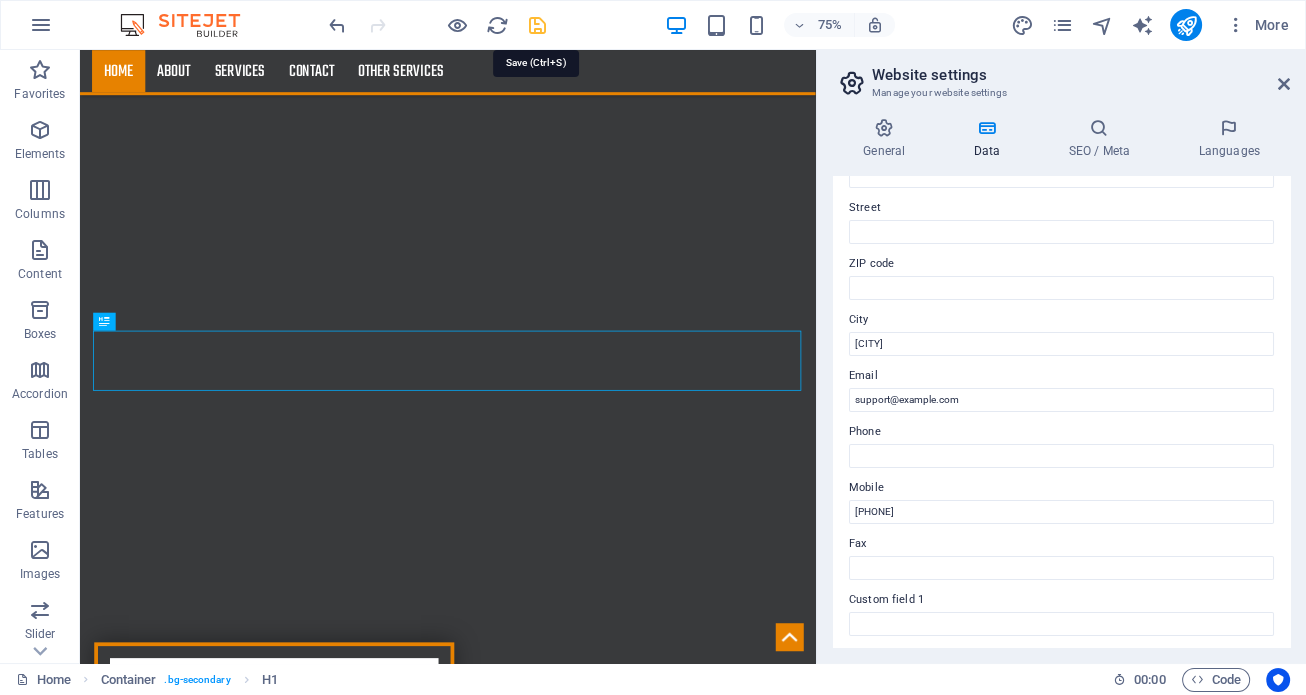 click at bounding box center [537, 25] 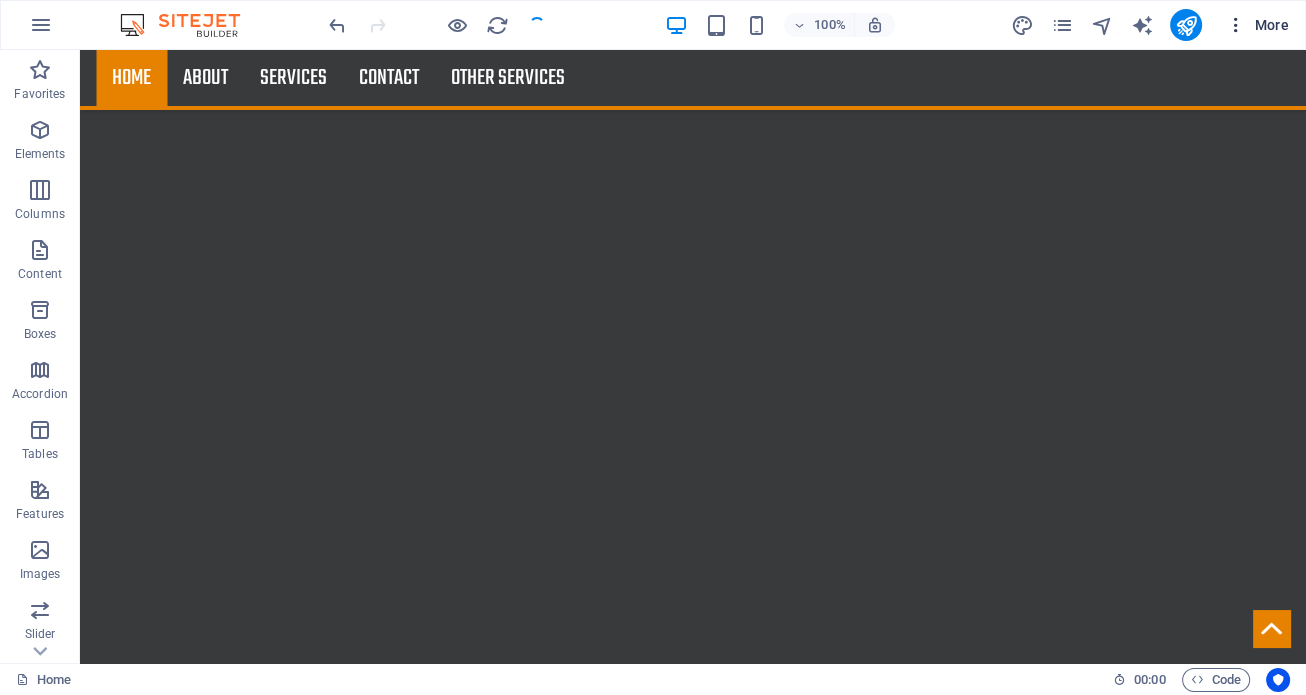 click on "More" at bounding box center (1257, 25) 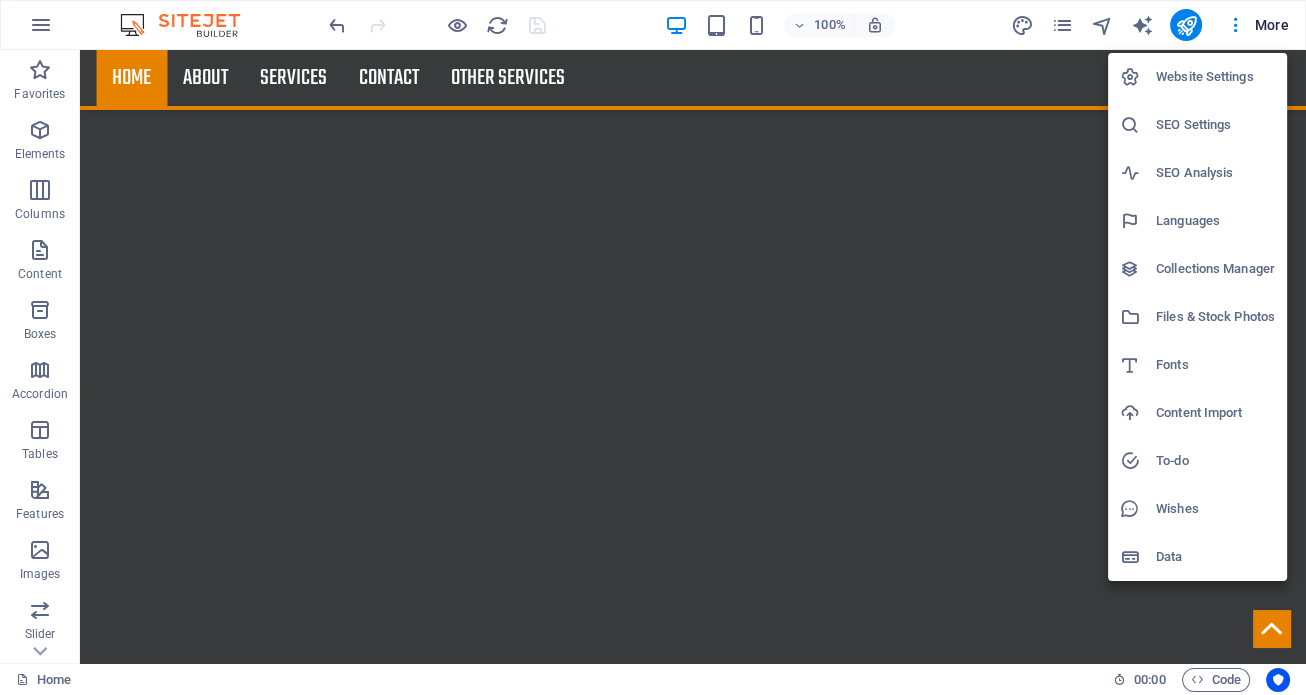 click on "Website Settings" at bounding box center (1215, 77) 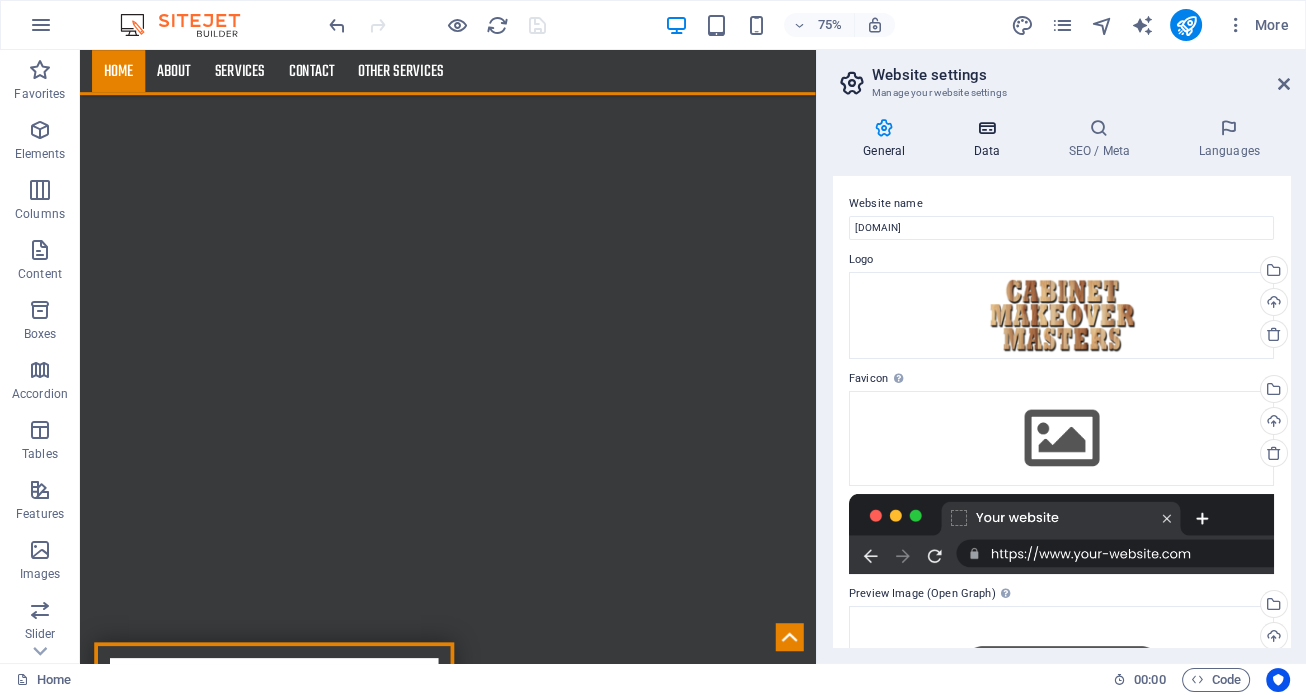 click at bounding box center (986, 128) 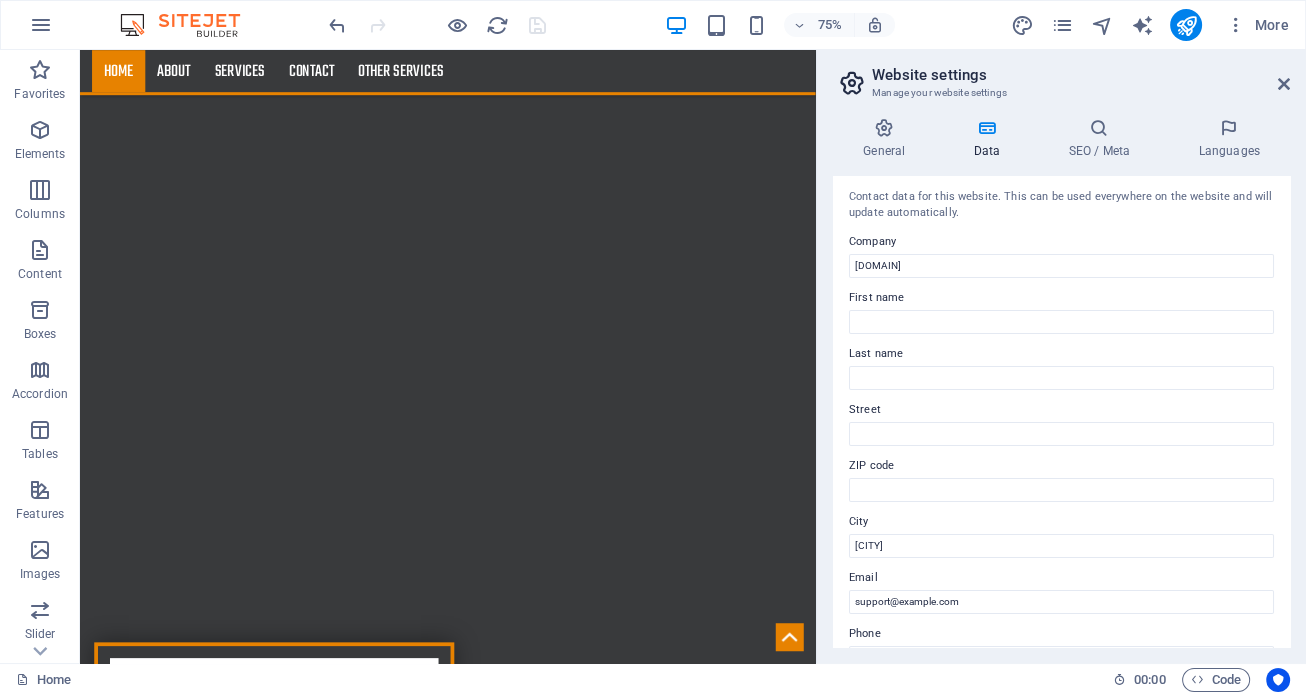 scroll, scrollTop: 0, scrollLeft: 0, axis: both 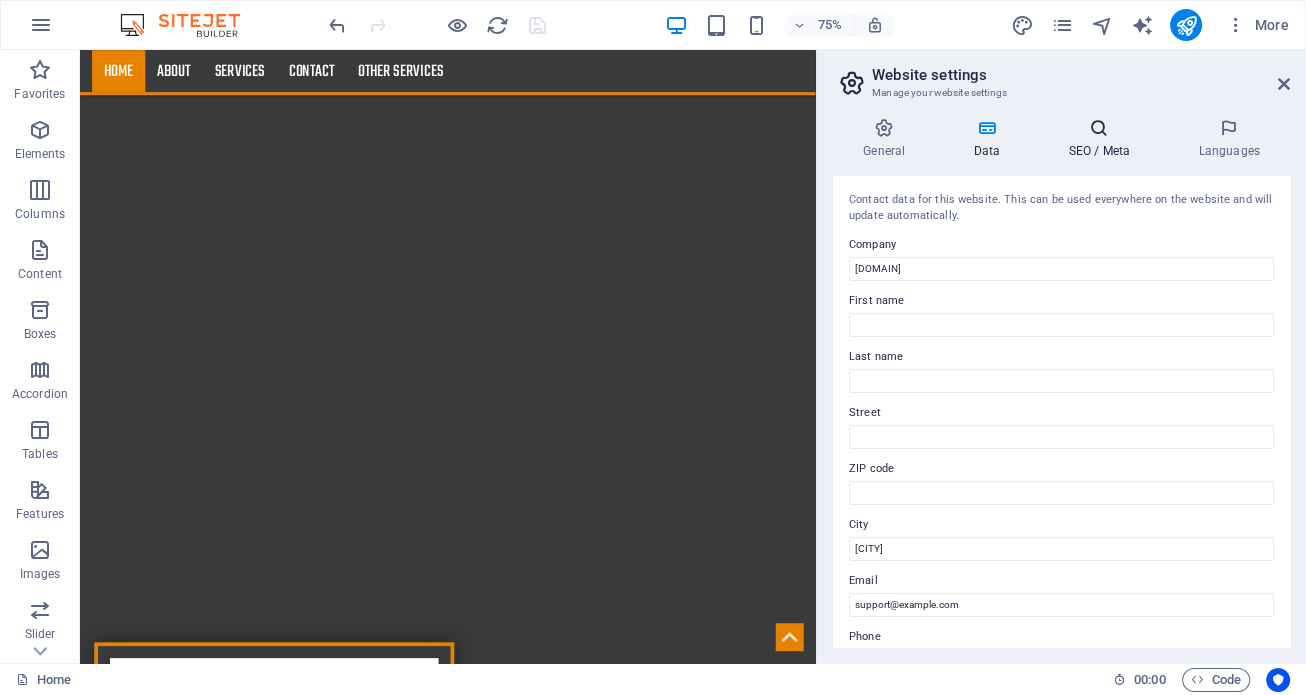 click on "SEO / Meta" at bounding box center (1103, 139) 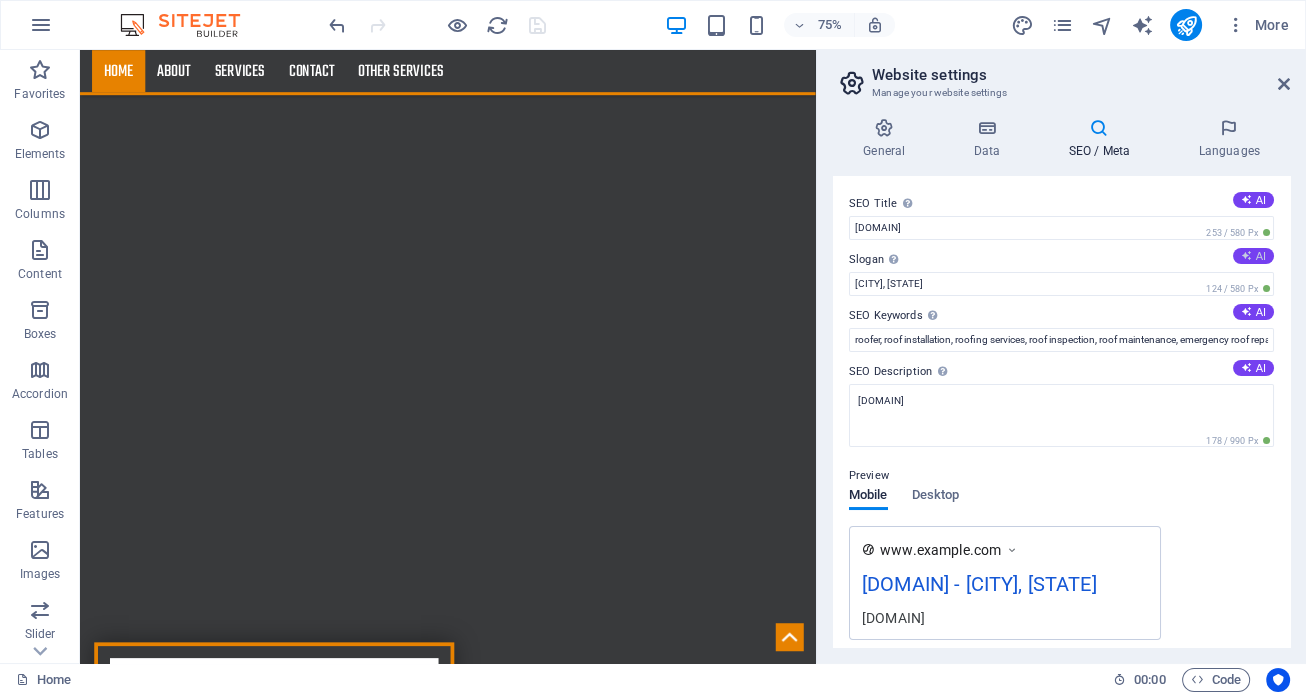 click at bounding box center [1246, 255] 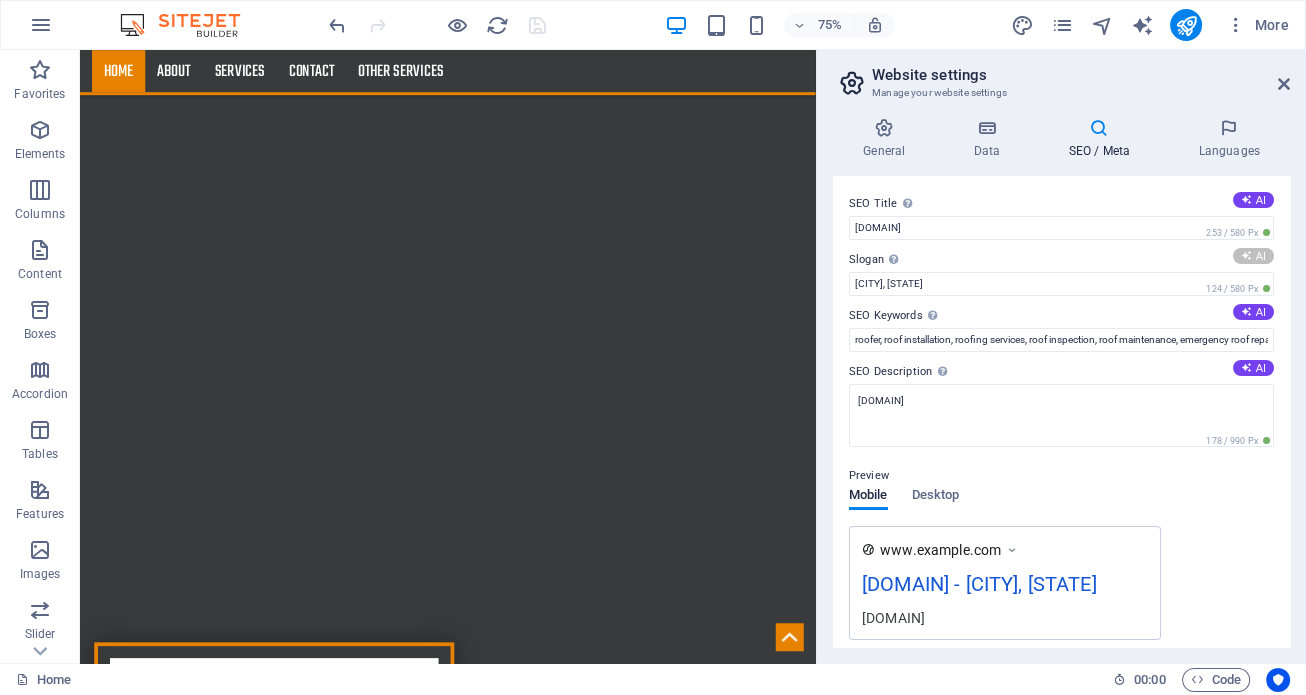 type on "Expert Craftsmanship for Every Project" 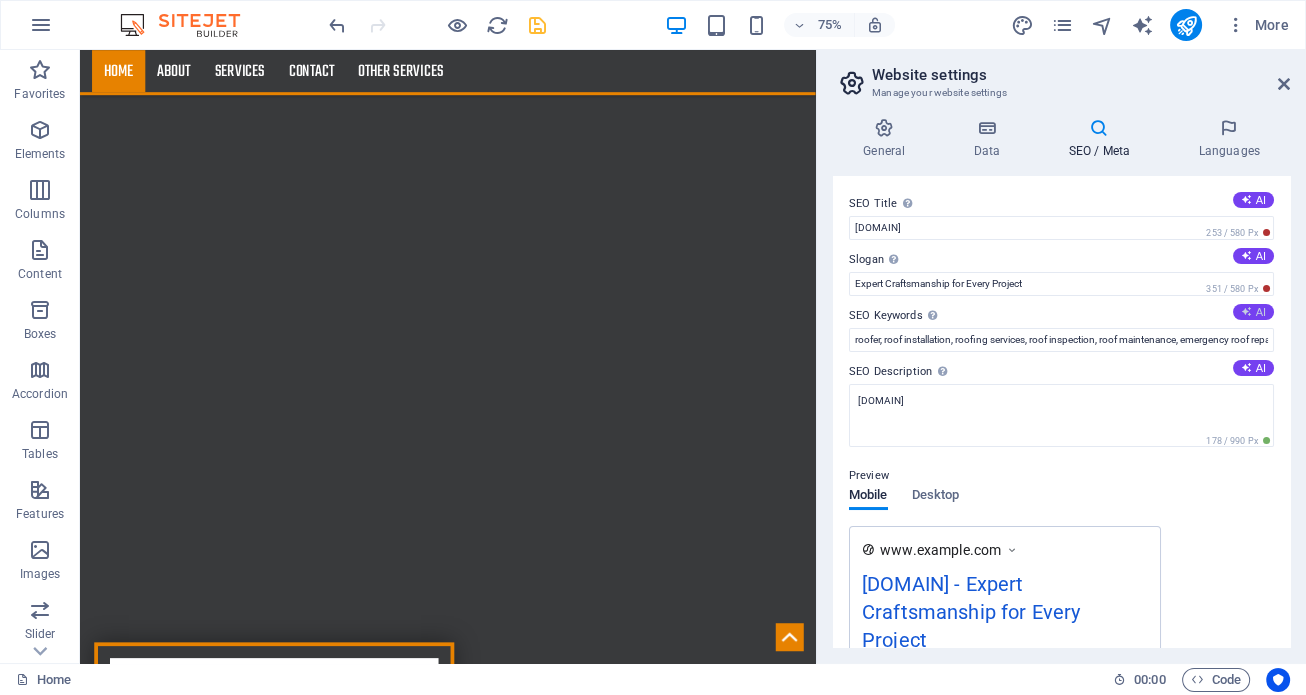 click on "AI" at bounding box center [1253, 312] 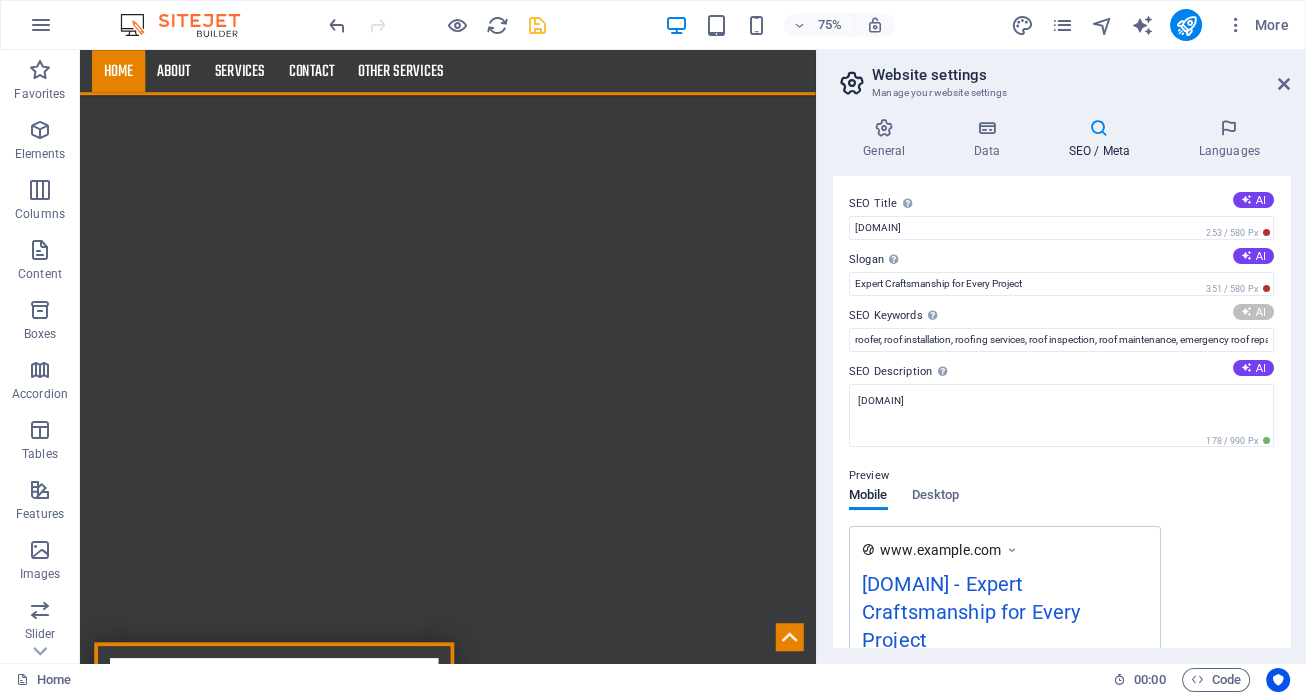 type on "wood finishing services, professional painting and staining, experienced craftsmen Saskatoon, custom woodworking solutions, durable wood finishes, expert sanding and coating" 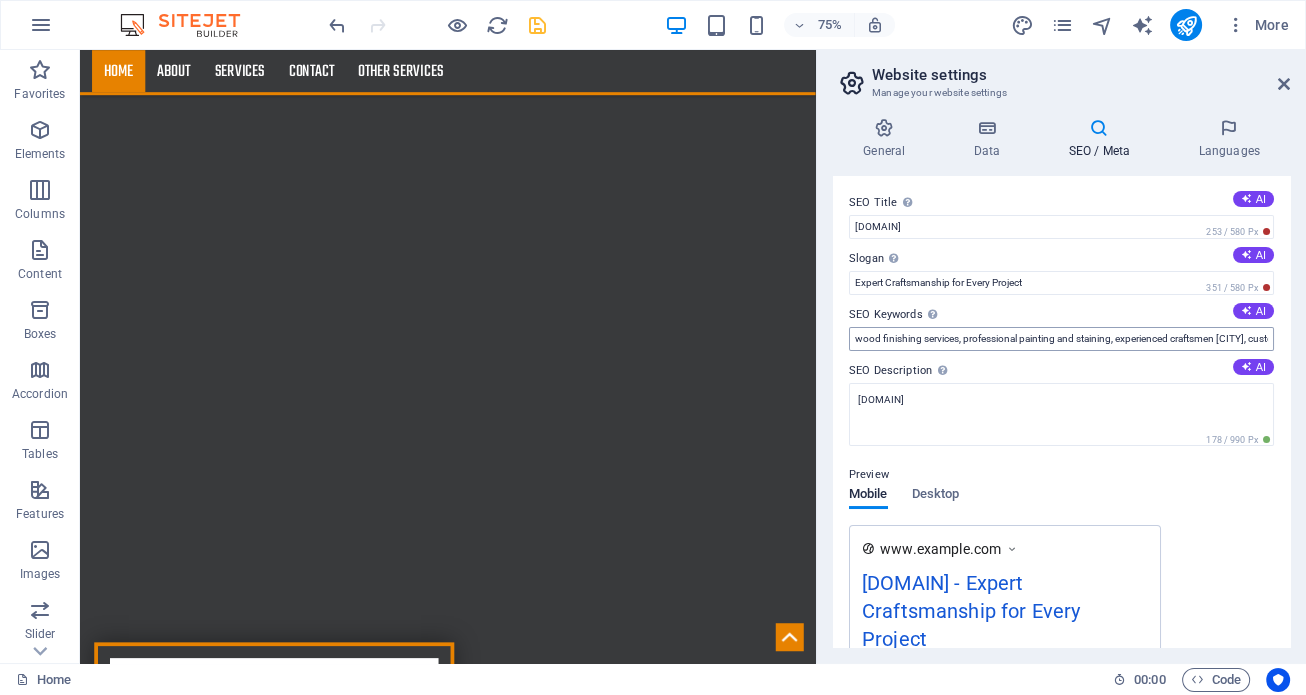 scroll, scrollTop: 0, scrollLeft: 0, axis: both 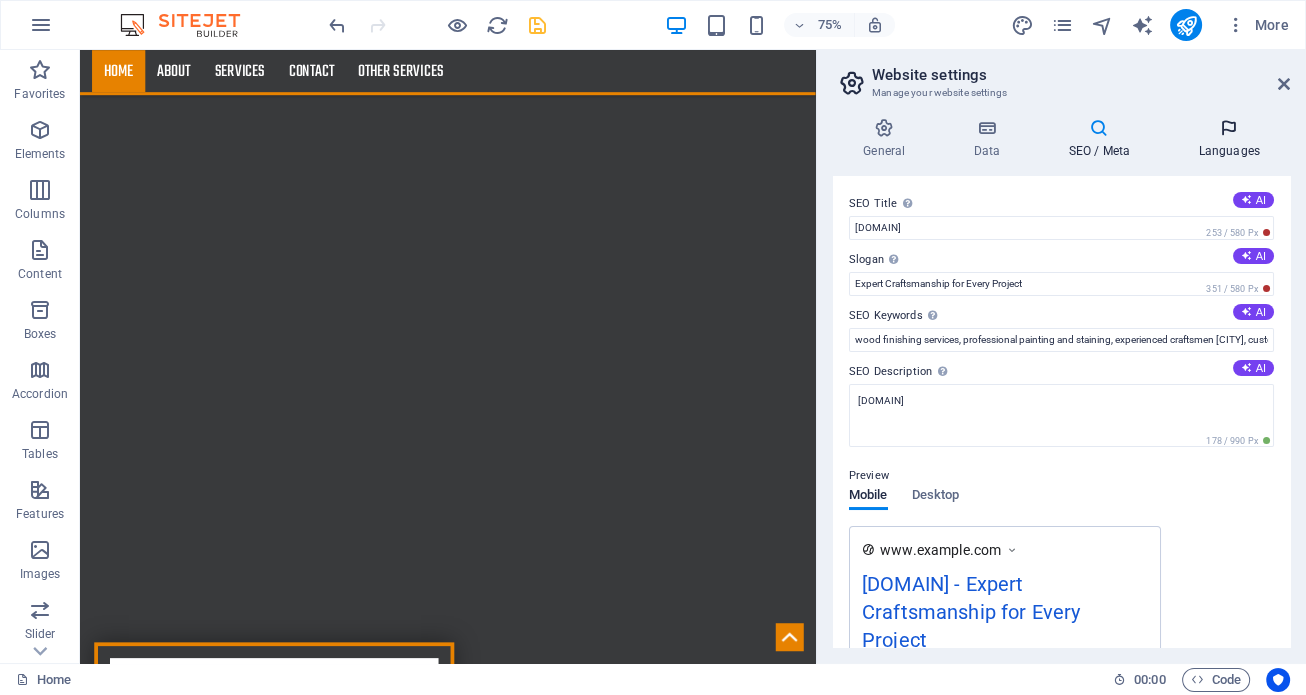 click at bounding box center (1229, 128) 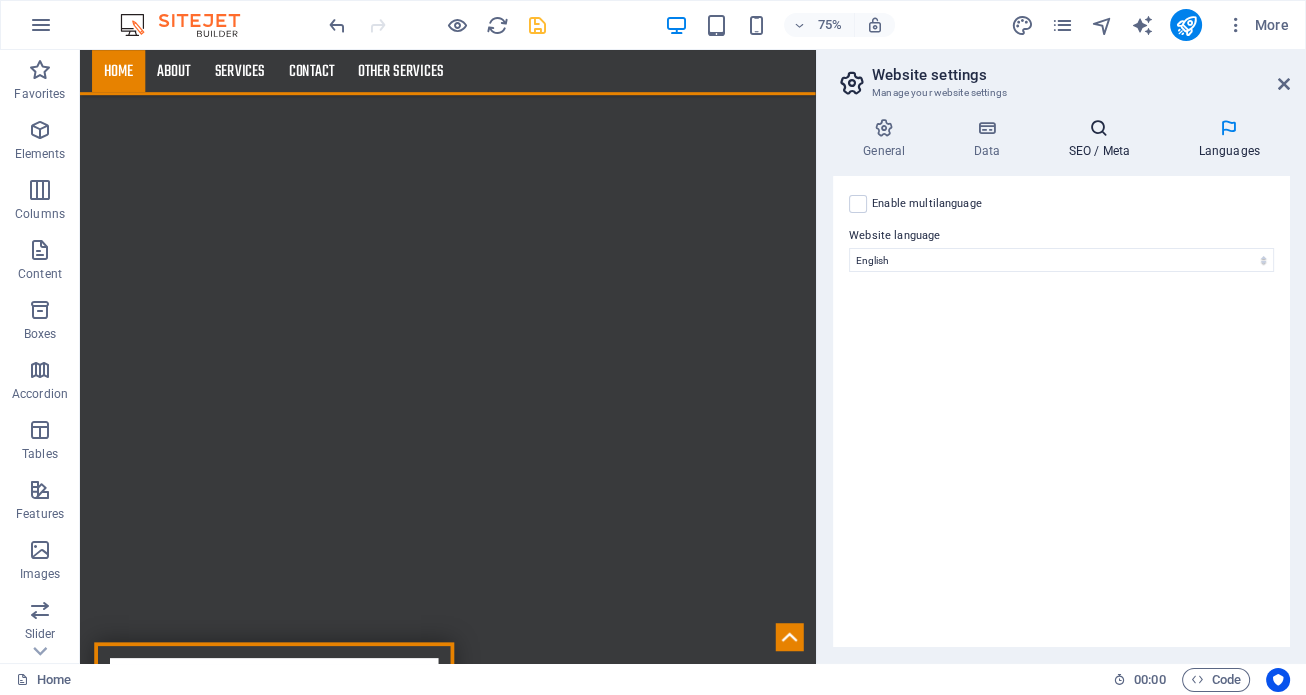 click at bounding box center [1099, 128] 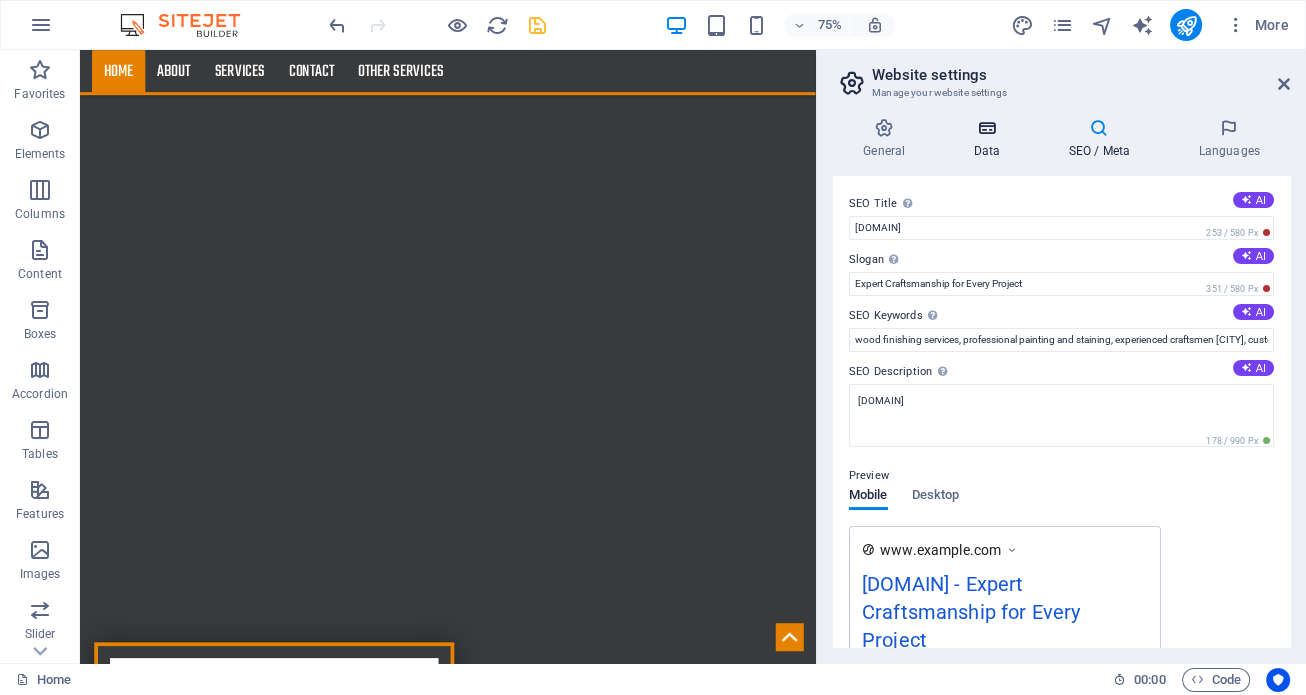 click on "Data" at bounding box center [990, 139] 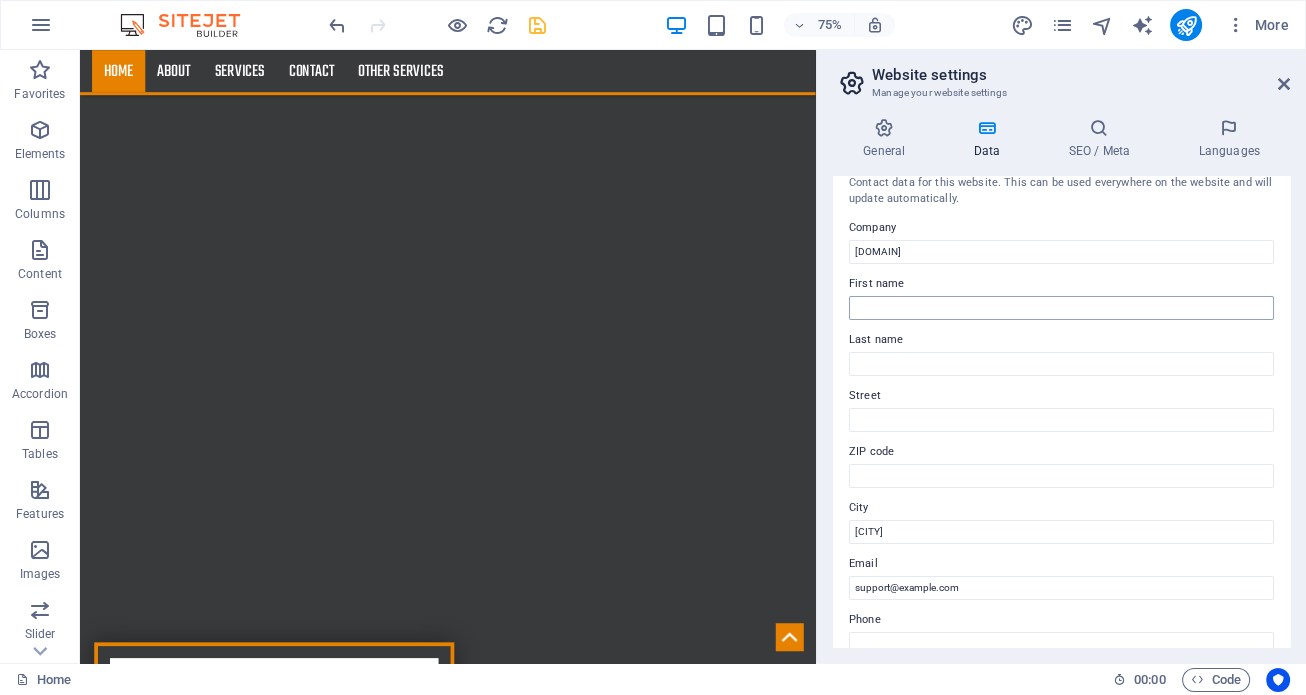 scroll, scrollTop: 0, scrollLeft: 0, axis: both 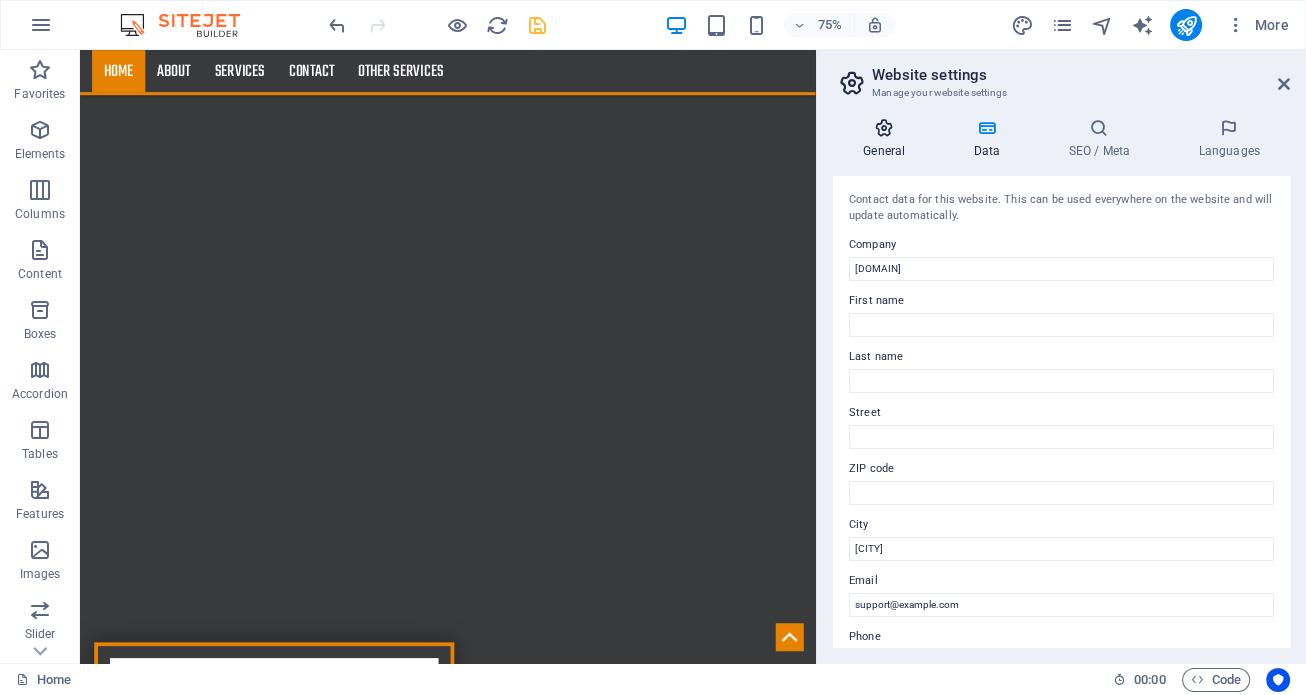click at bounding box center (884, 128) 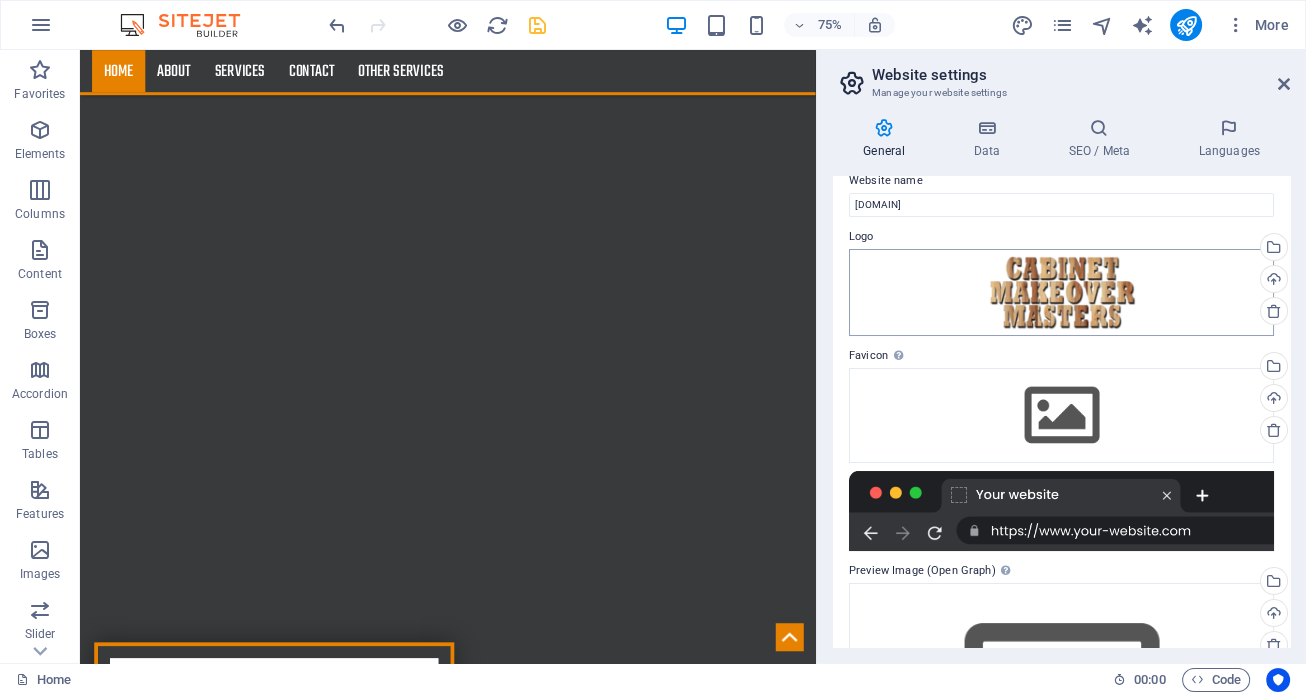 scroll, scrollTop: 0, scrollLeft: 0, axis: both 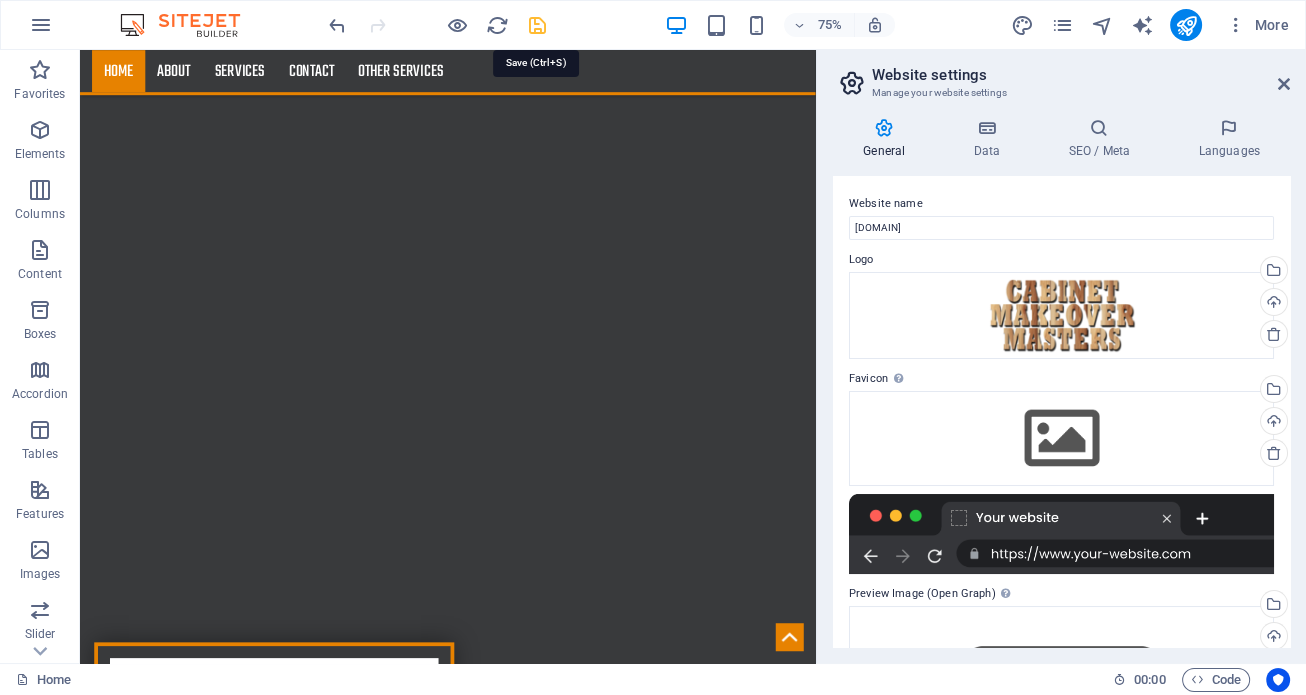 click at bounding box center (537, 25) 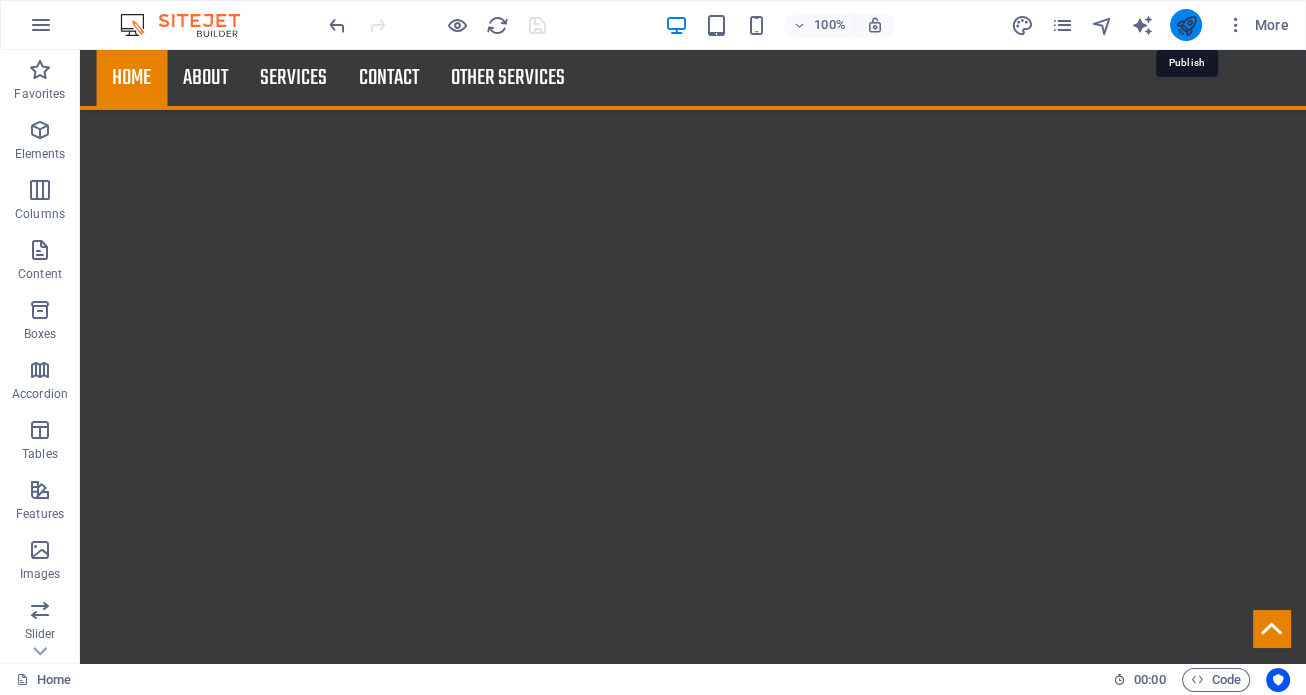 click at bounding box center [1185, 25] 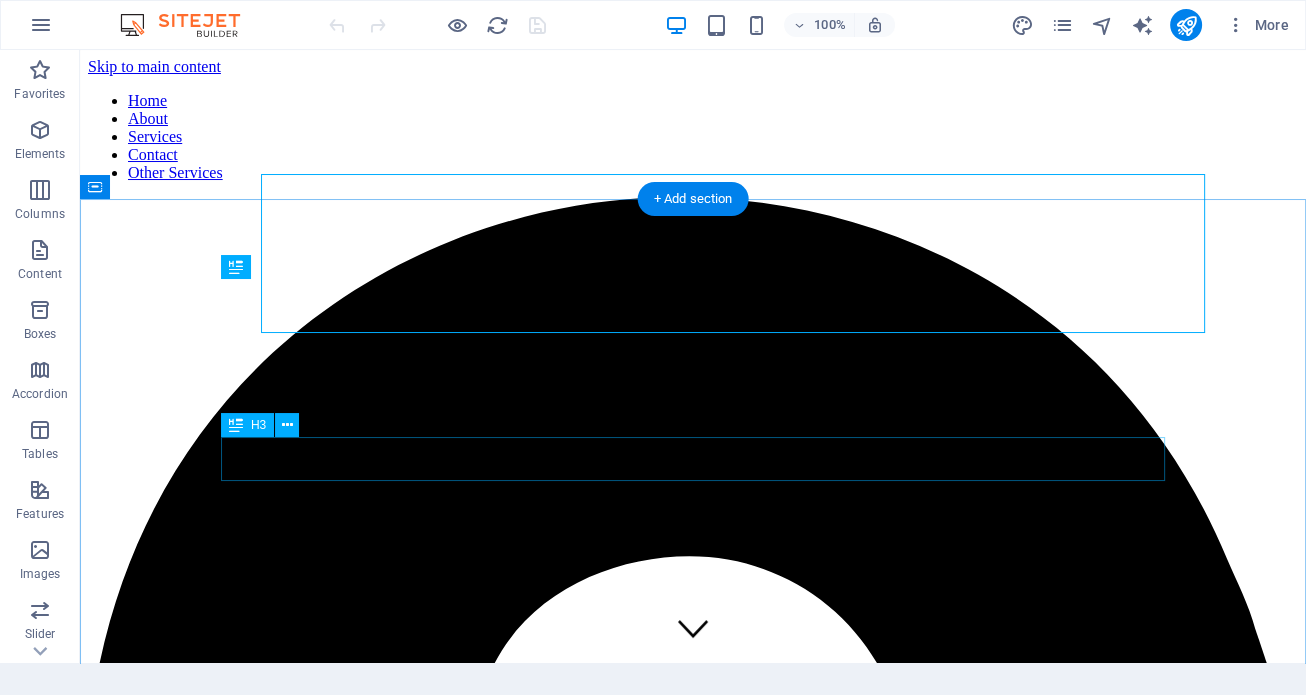 scroll, scrollTop: 517, scrollLeft: 0, axis: vertical 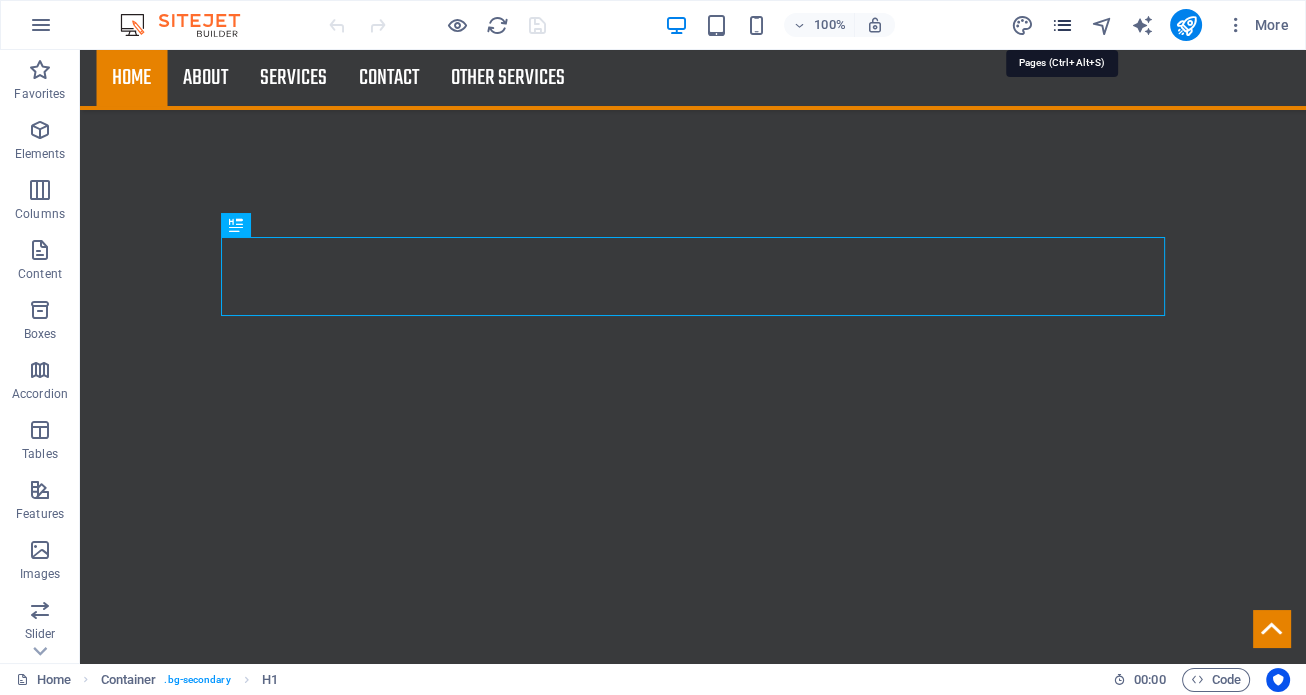 click at bounding box center [1061, 25] 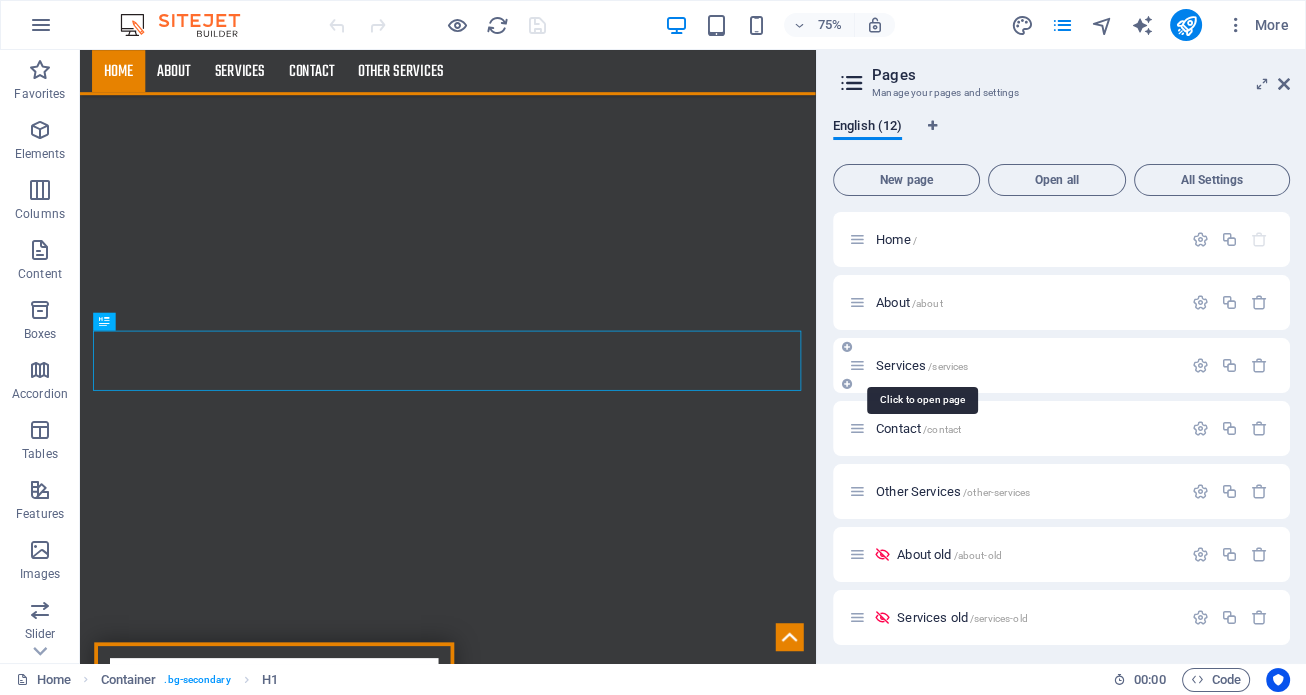 click on "Services /services" at bounding box center (922, 365) 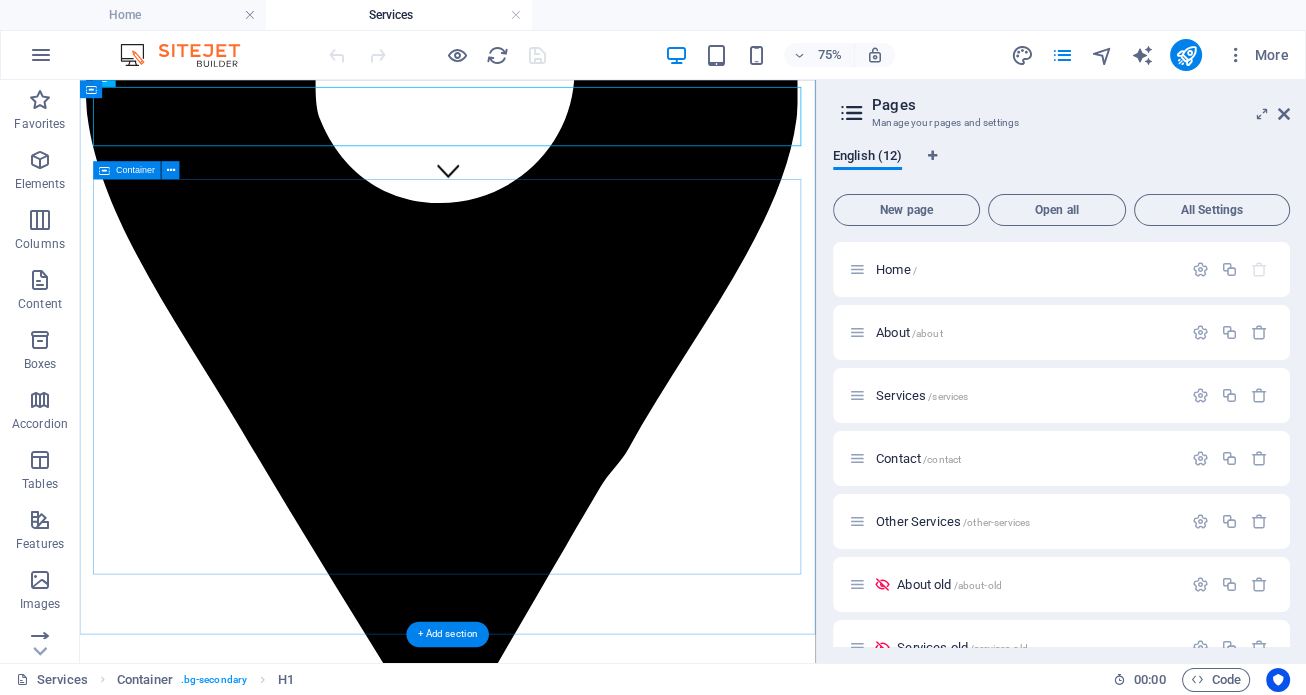 scroll, scrollTop: 630, scrollLeft: 0, axis: vertical 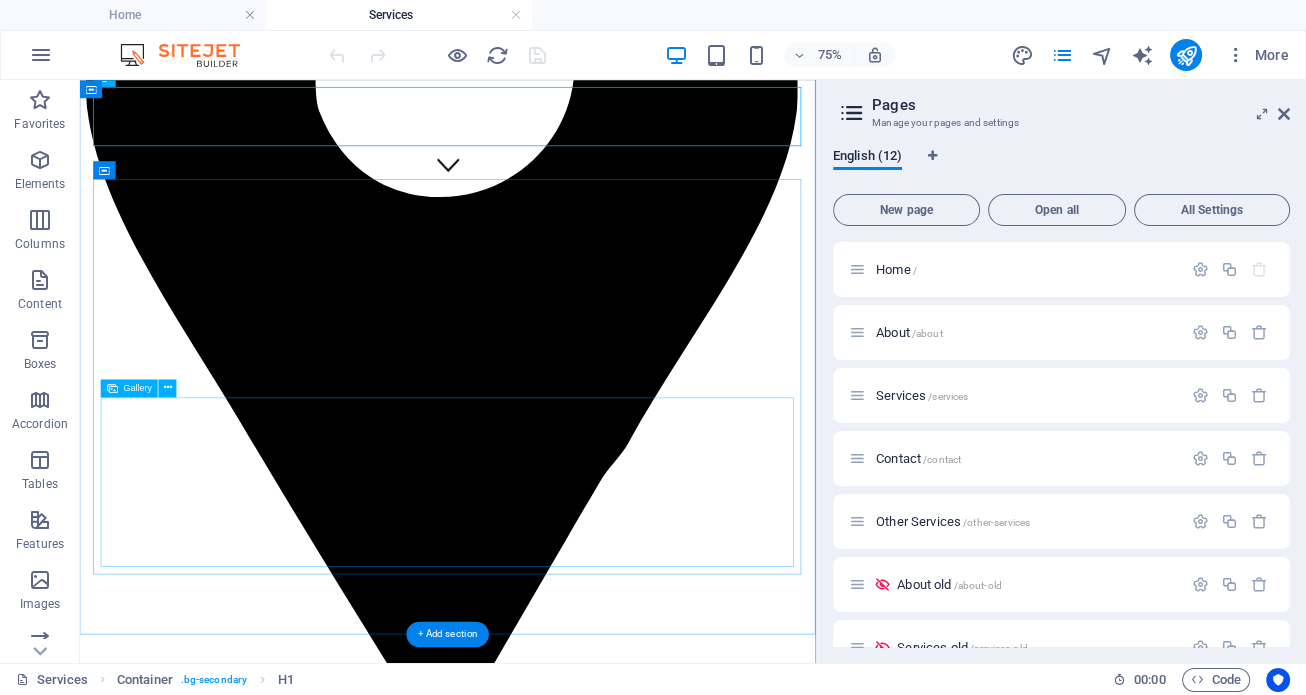 click at bounding box center (252, 4290) 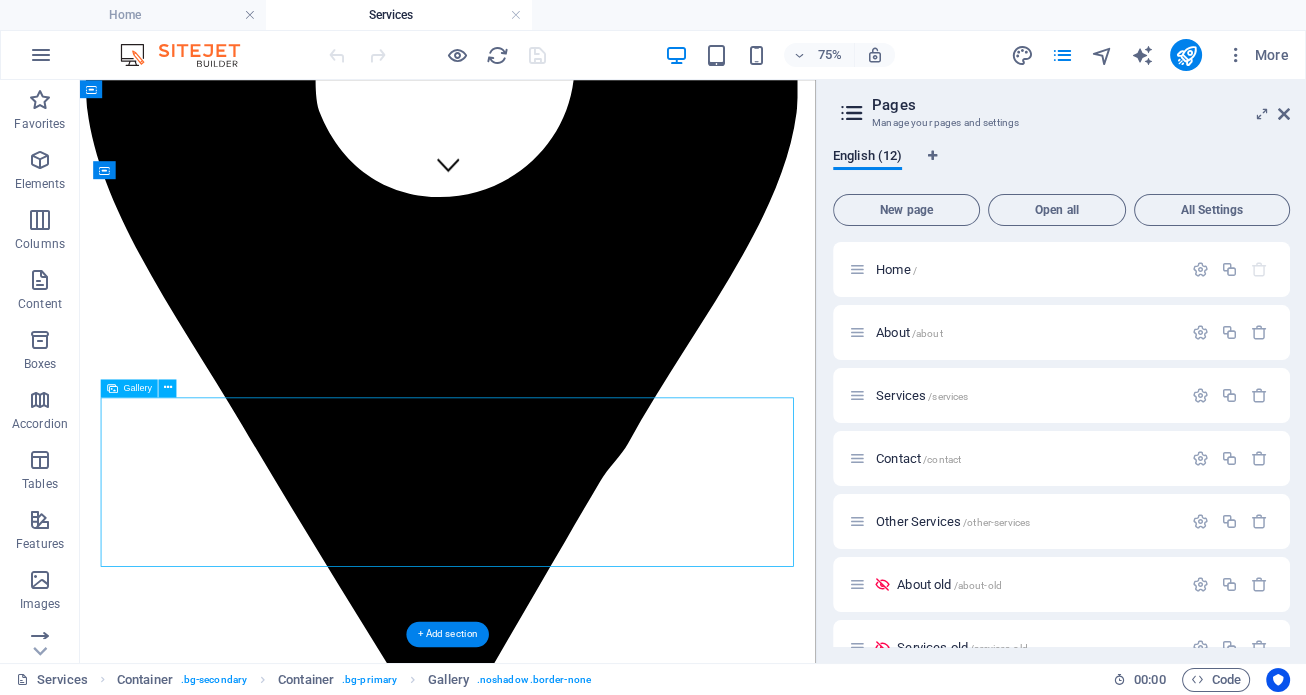 click at bounding box center (252, 4290) 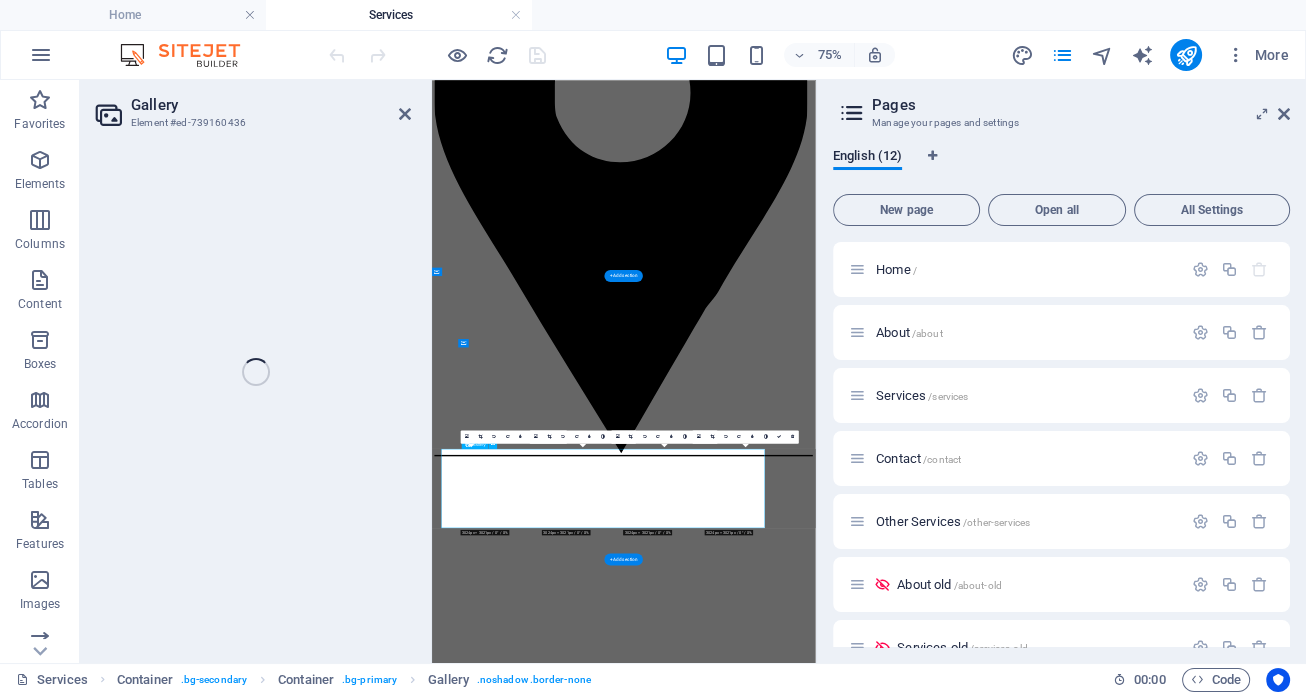 scroll, scrollTop: 0, scrollLeft: 0, axis: both 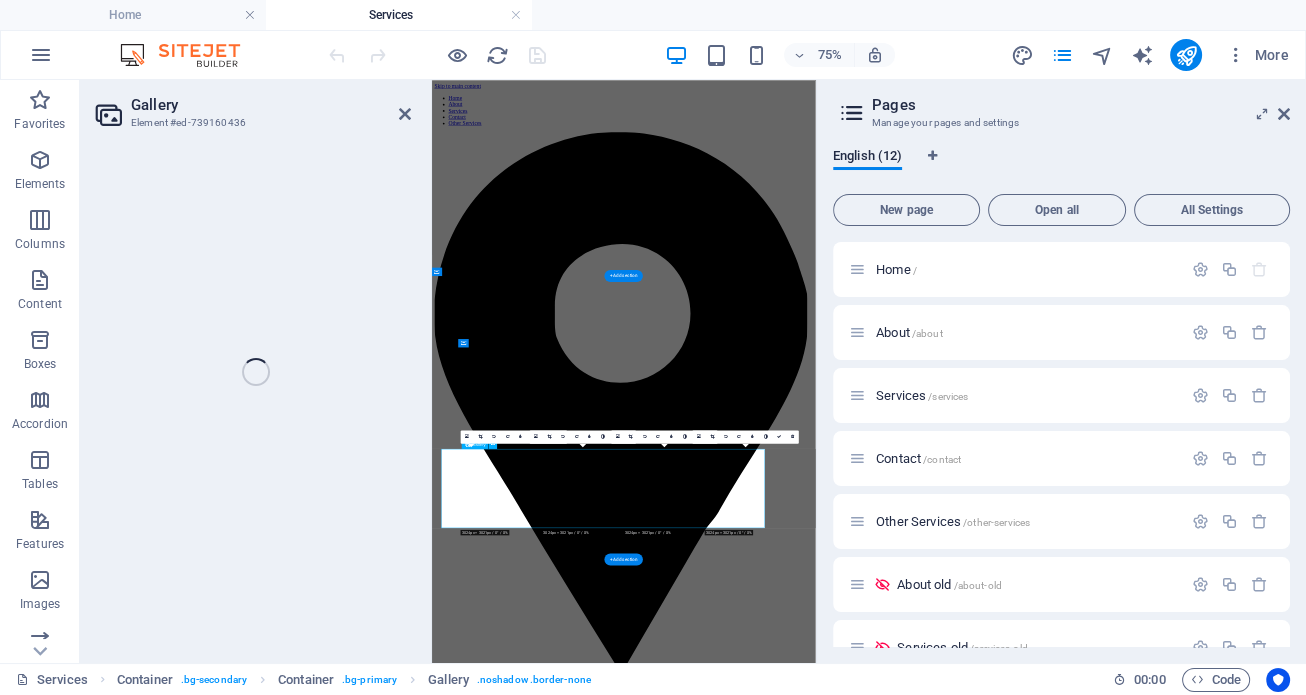 select on "4" 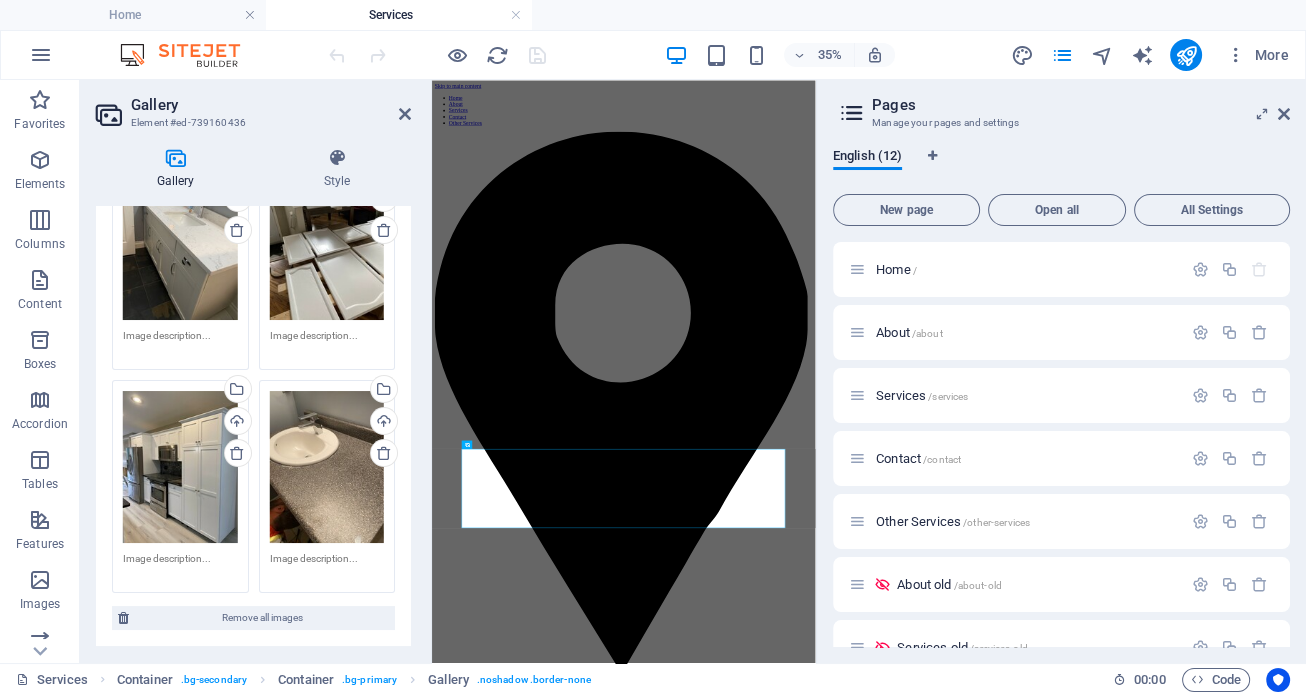 scroll, scrollTop: 190, scrollLeft: 0, axis: vertical 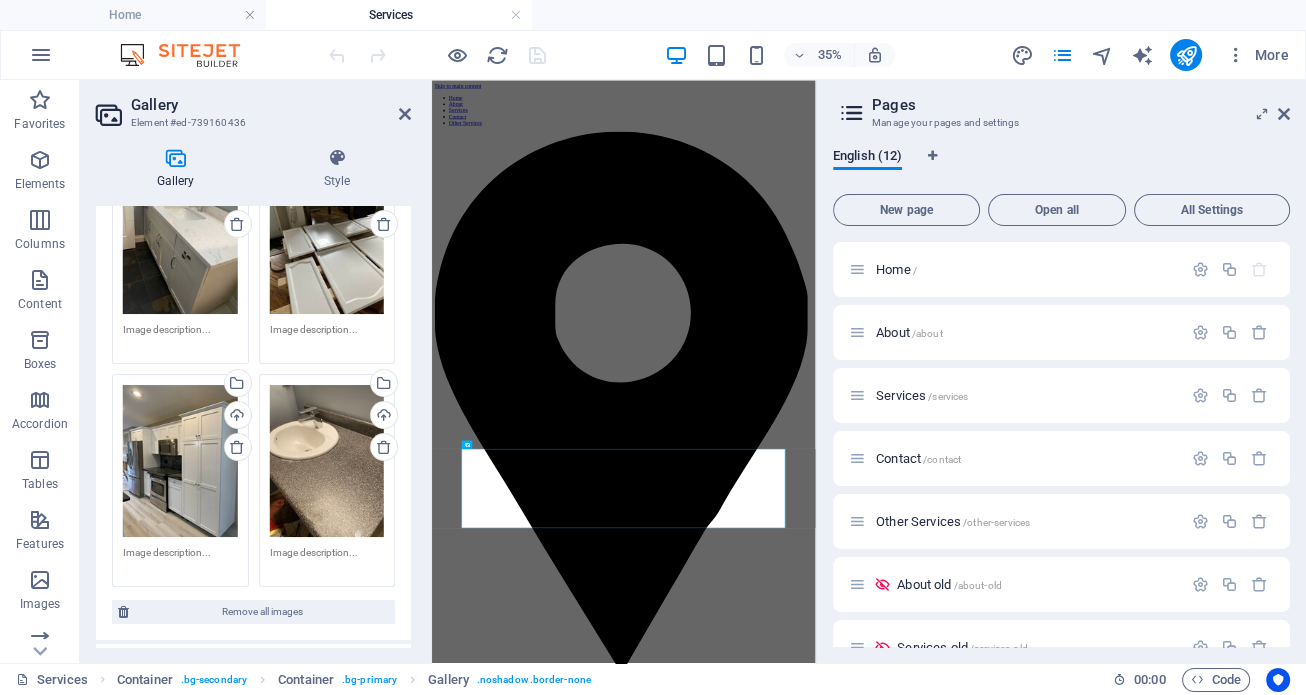 click on "Drag files here, click to choose files or select files from Files or our free stock photos & videos" at bounding box center (327, 461) 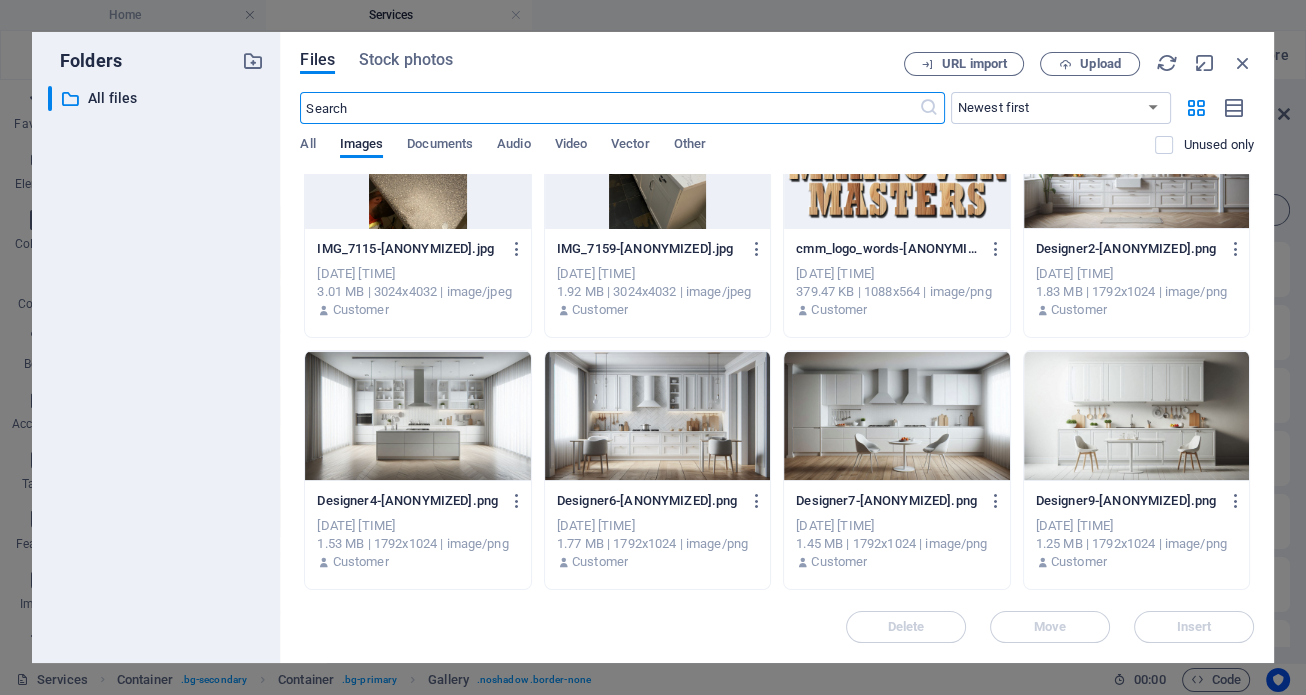 scroll, scrollTop: 0, scrollLeft: 0, axis: both 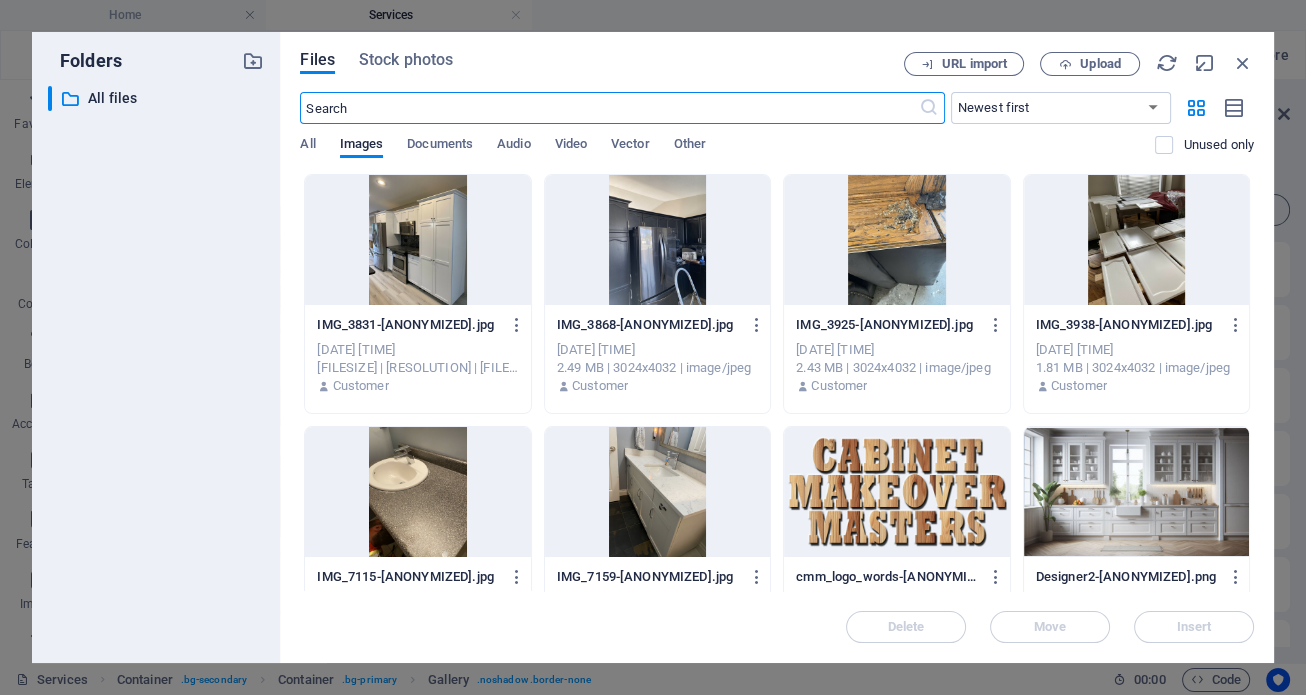click on "Customer Customer Customer Customer Customer Customer" at bounding box center [777, 347] 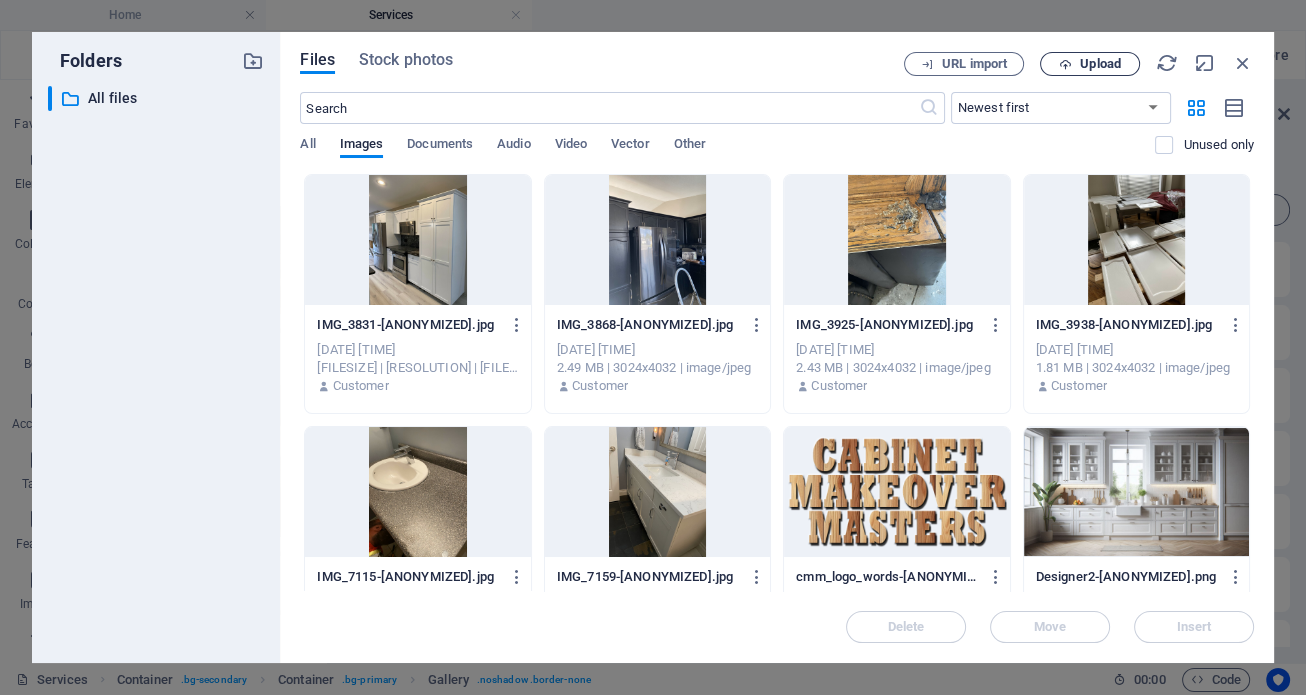 click on "Upload" at bounding box center [1100, 64] 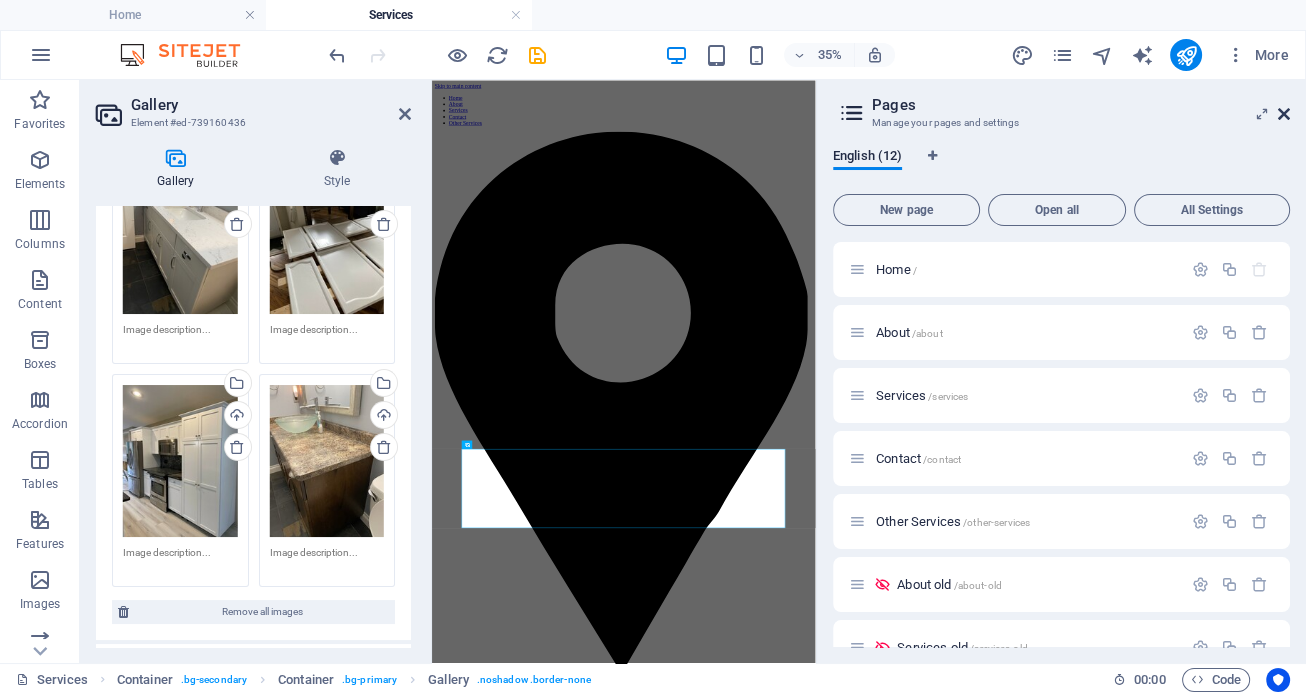 click at bounding box center (1284, 114) 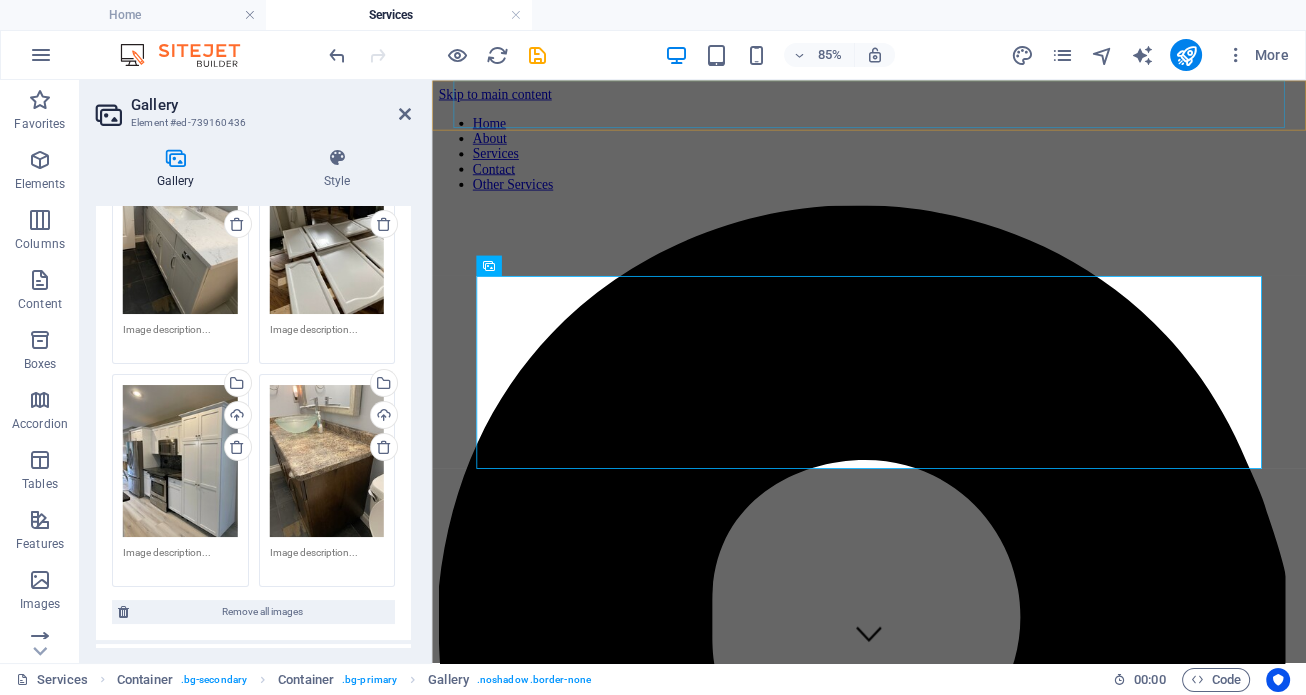 scroll, scrollTop: 822, scrollLeft: 0, axis: vertical 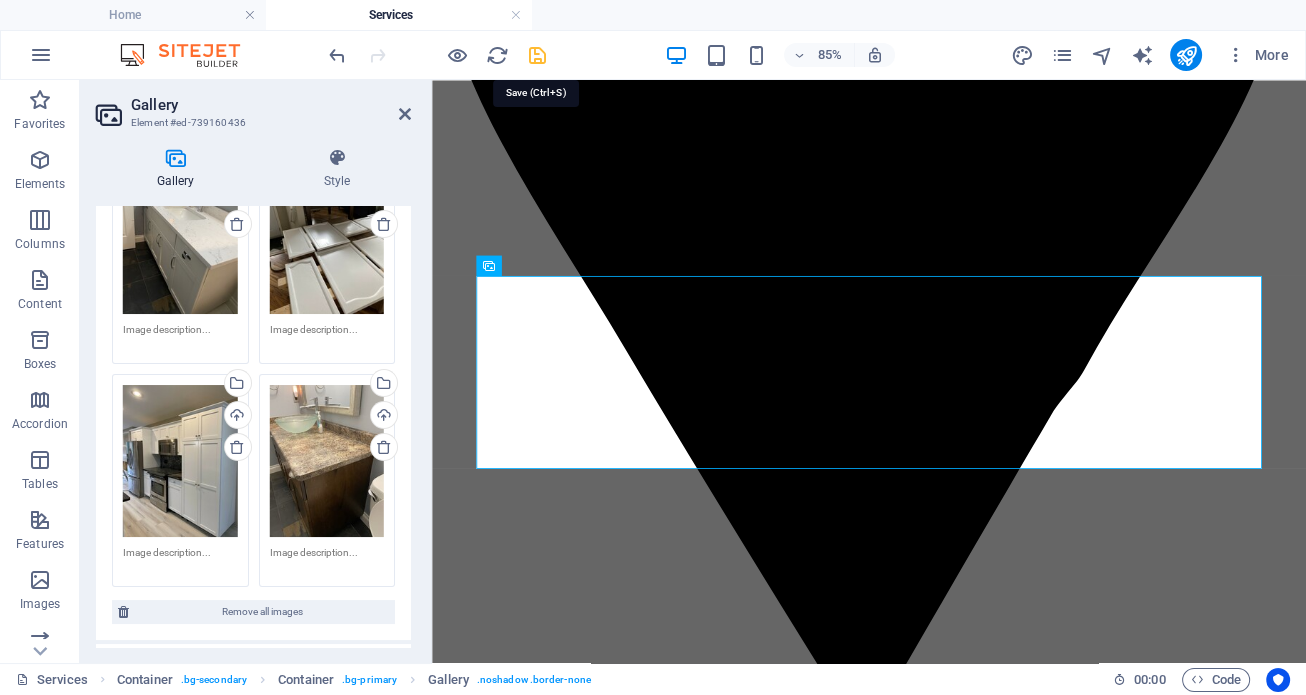 click at bounding box center [537, 55] 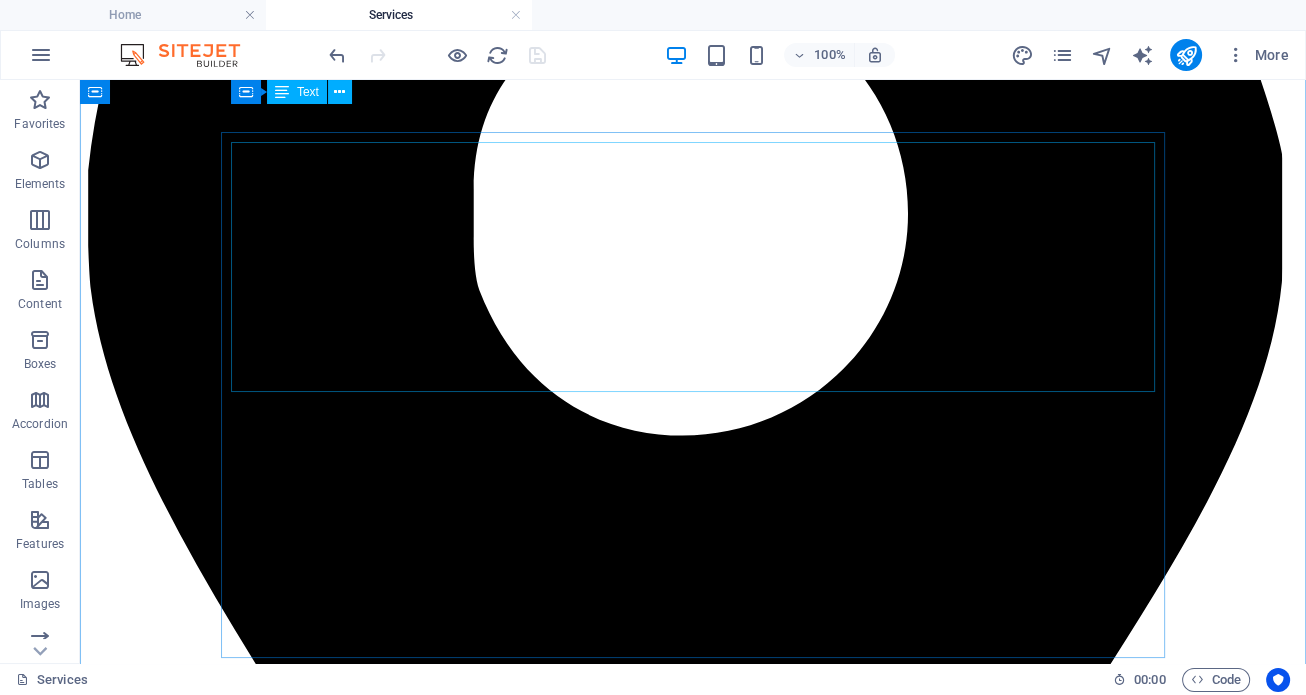 scroll, scrollTop: 507, scrollLeft: 0, axis: vertical 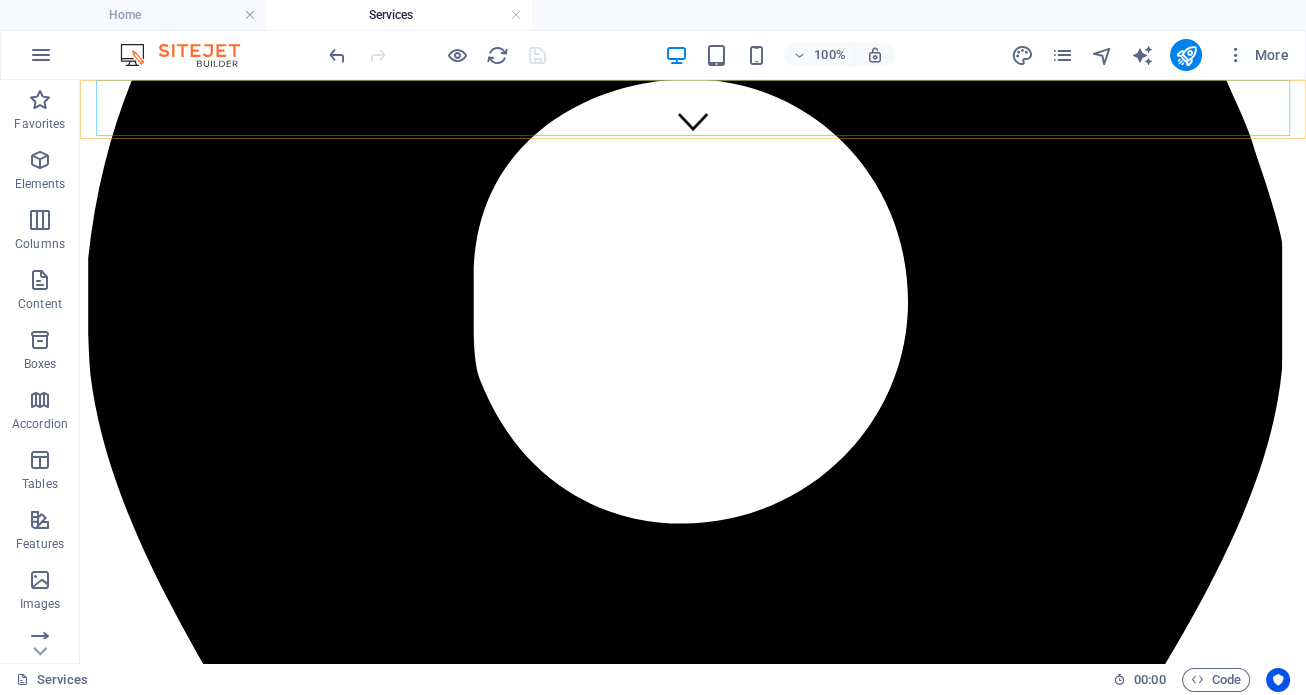click on "Home About Services Contact Other Services" at bounding box center (693, -340) 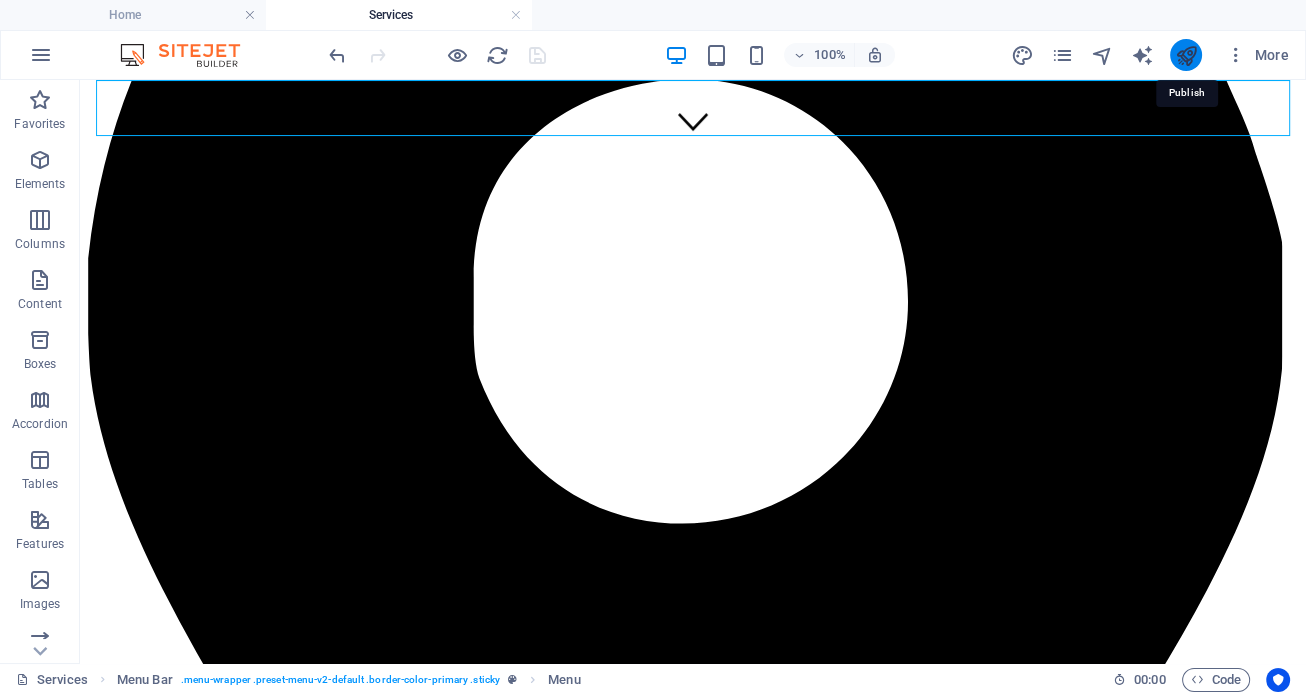 click at bounding box center [1185, 55] 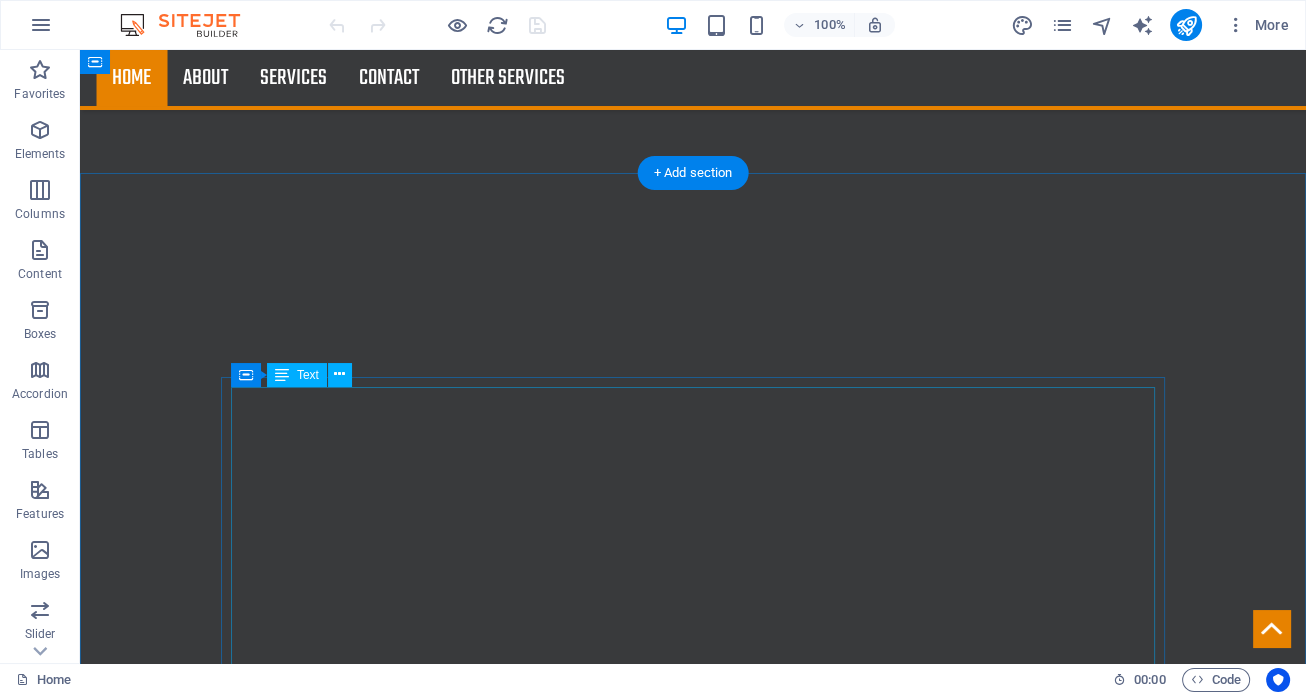 scroll, scrollTop: 415, scrollLeft: 0, axis: vertical 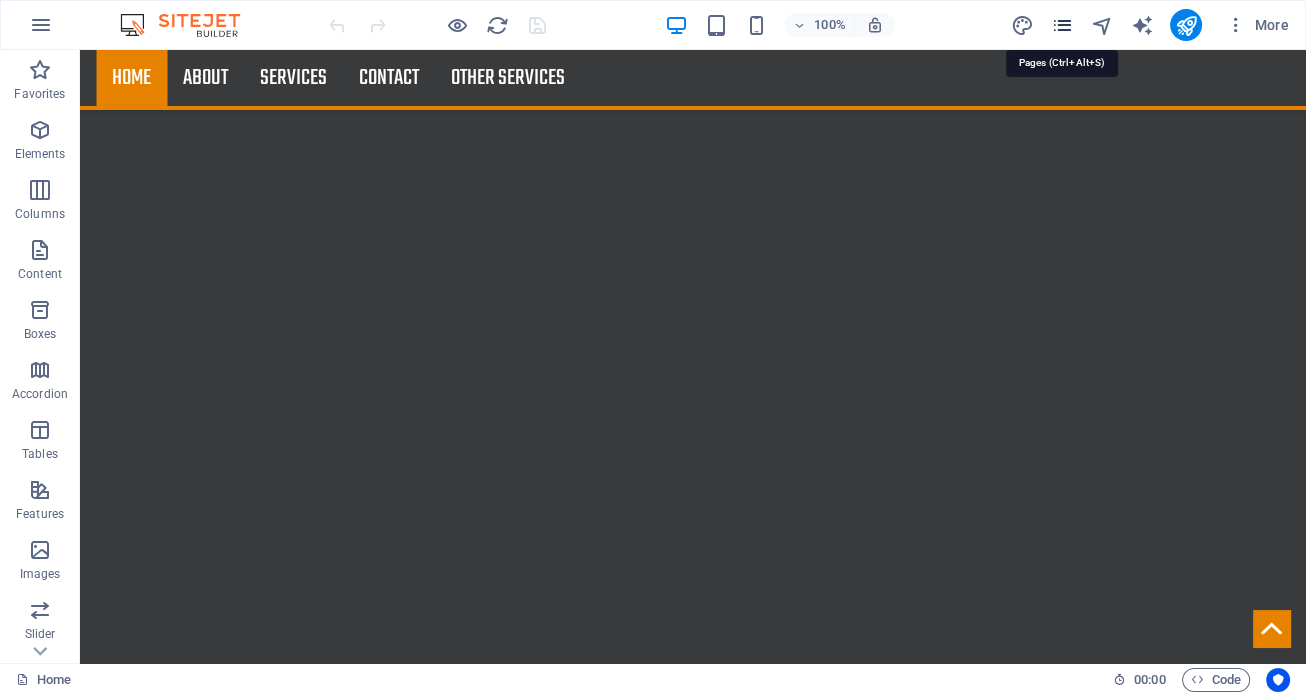 click at bounding box center (1061, 25) 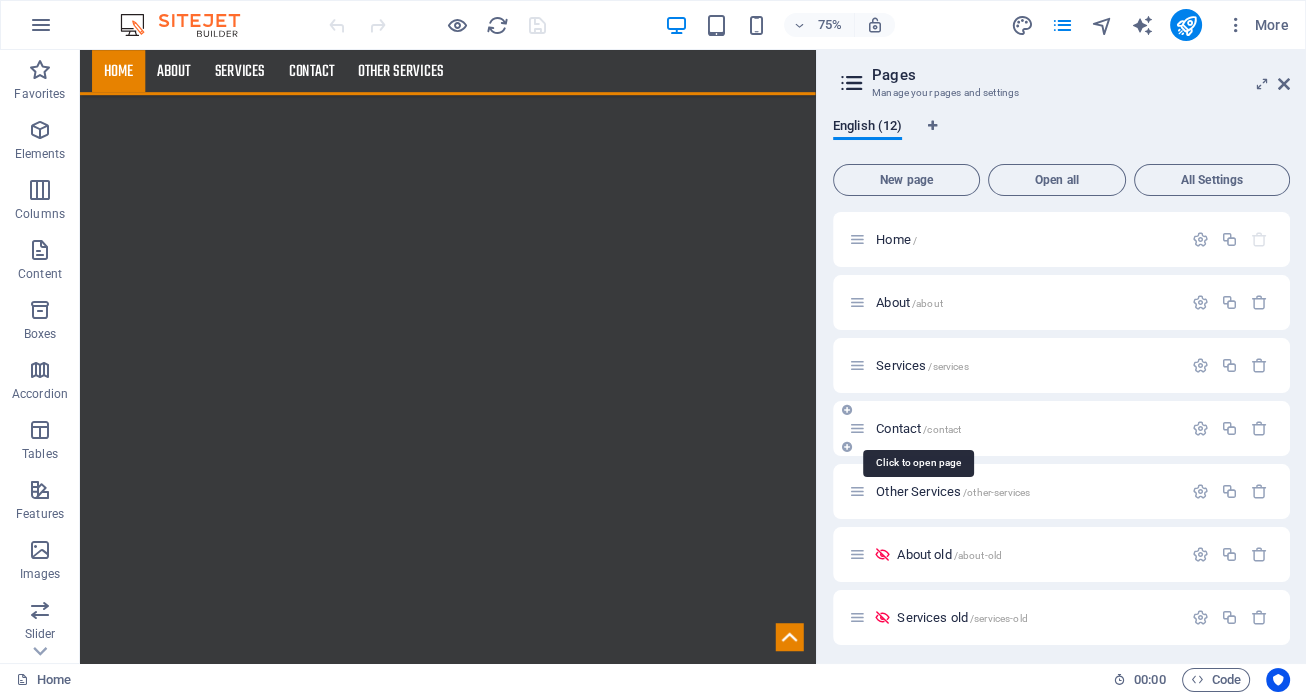 click on "Contact /contact" at bounding box center (918, 428) 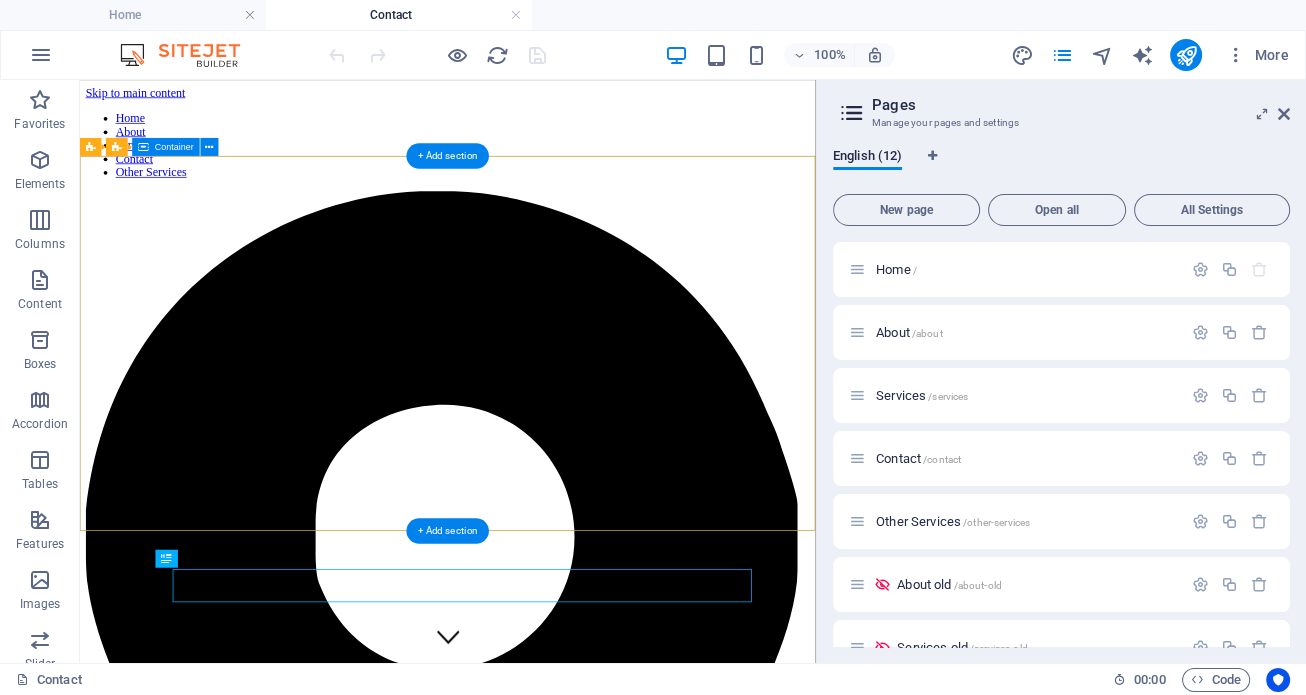 scroll, scrollTop: 0, scrollLeft: 0, axis: both 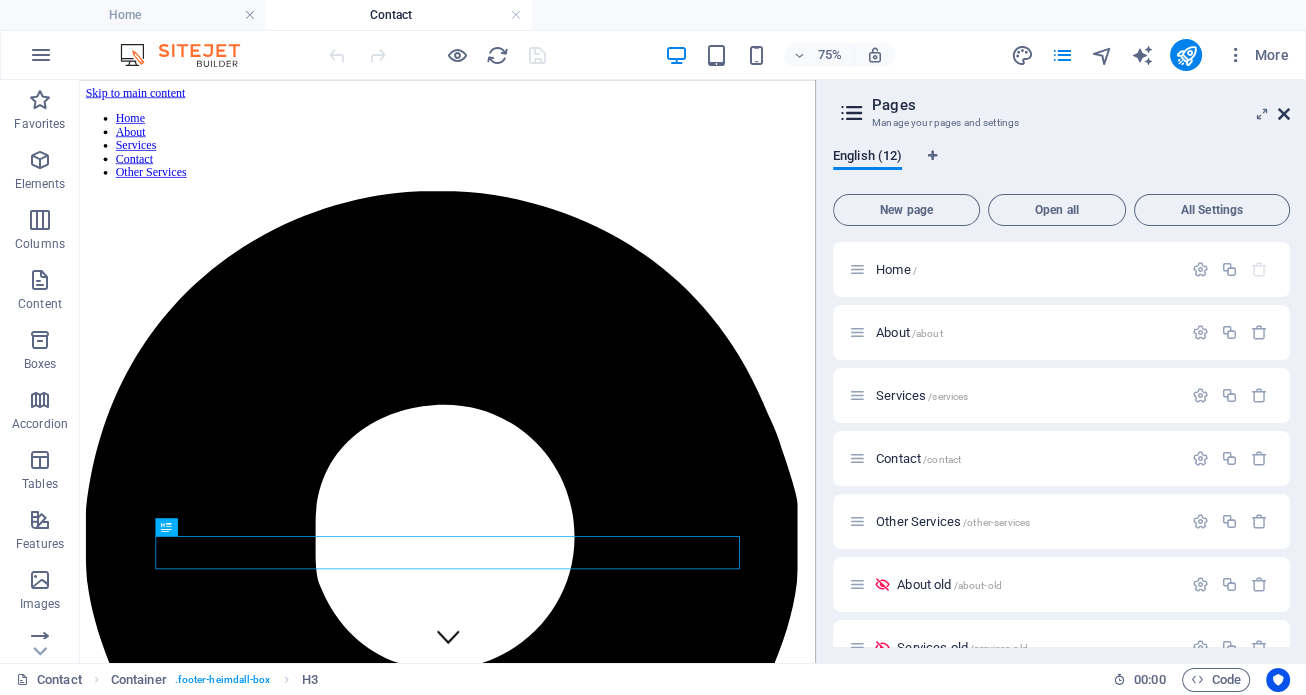 click at bounding box center [1284, 114] 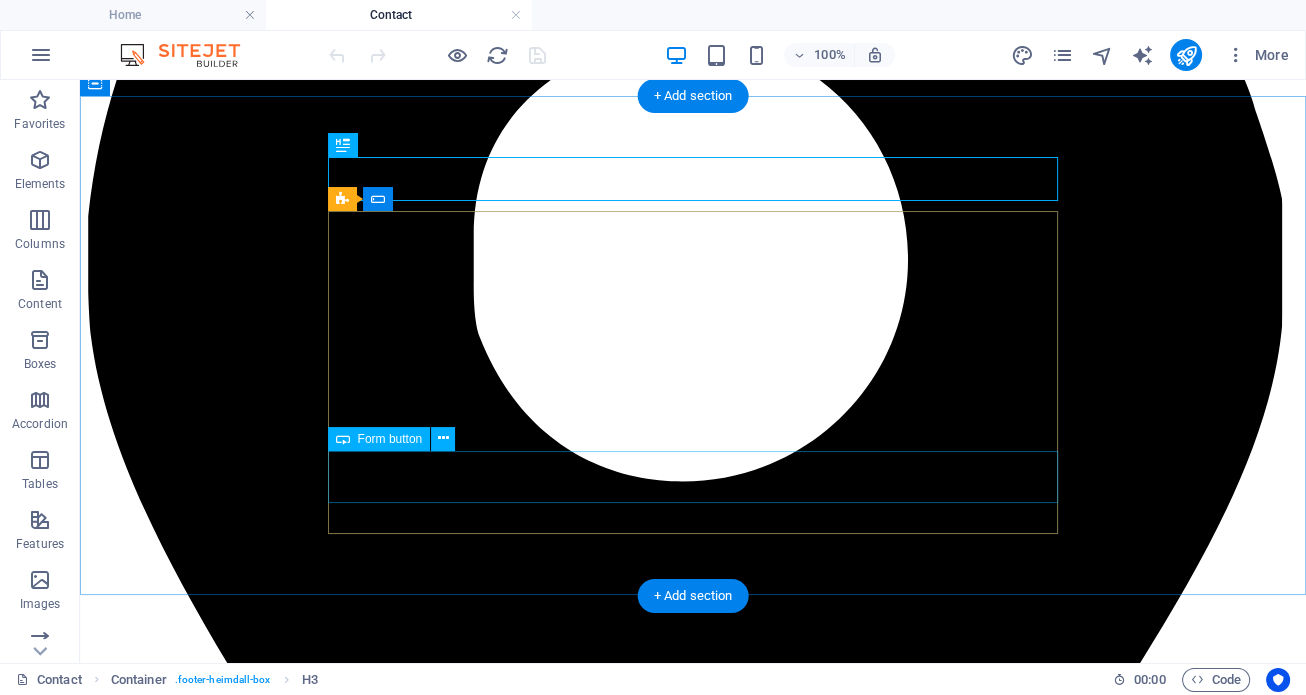 scroll, scrollTop: 560, scrollLeft: 0, axis: vertical 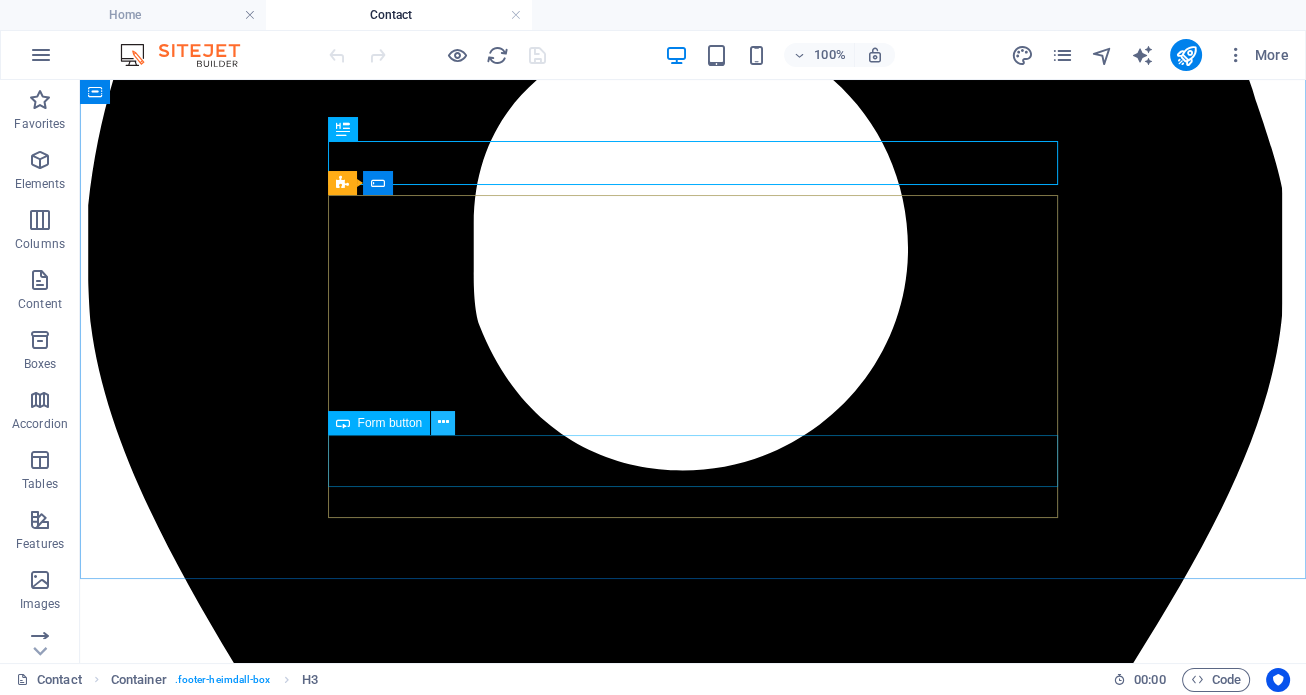 click at bounding box center [443, 423] 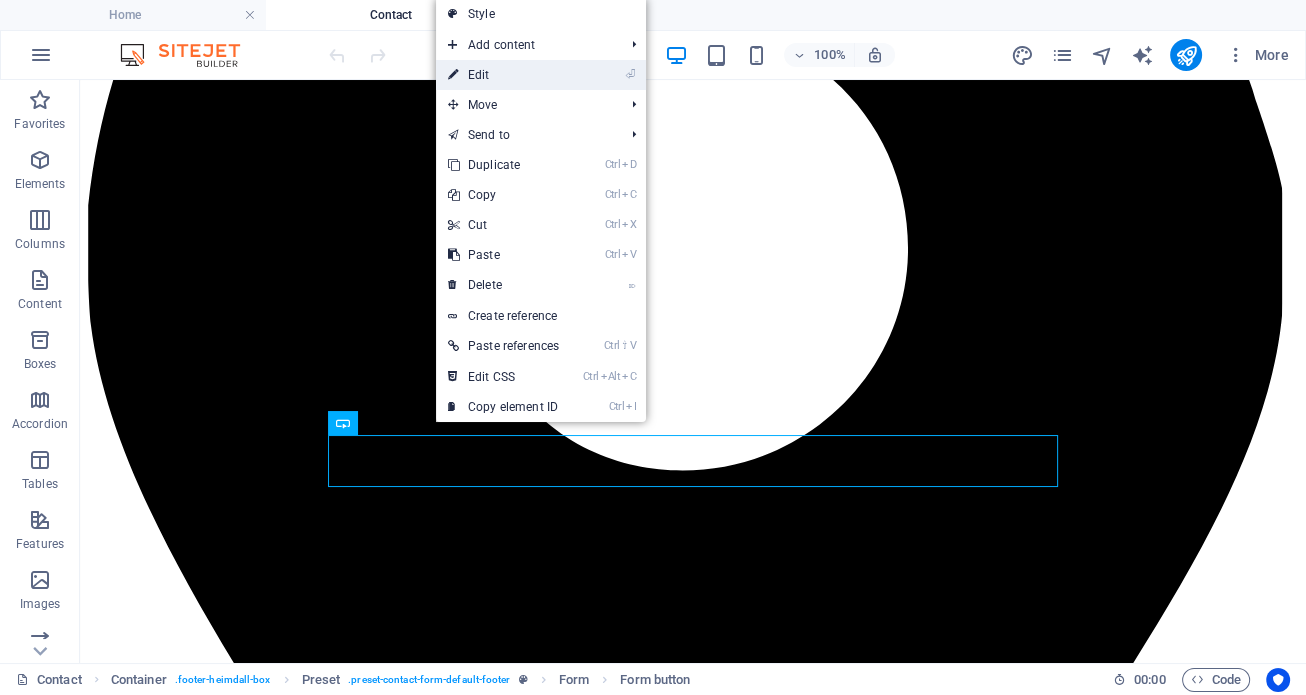 click on "⏎  Edit" at bounding box center [503, 75] 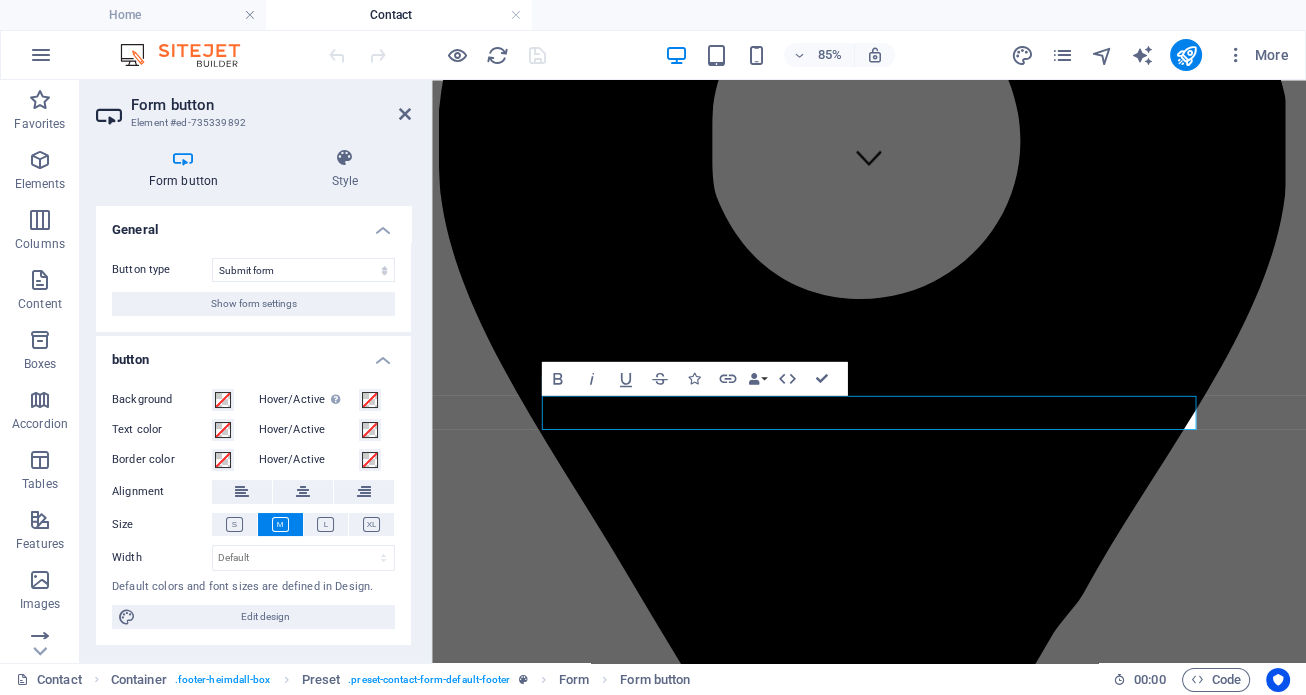 scroll, scrollTop: 533, scrollLeft: 0, axis: vertical 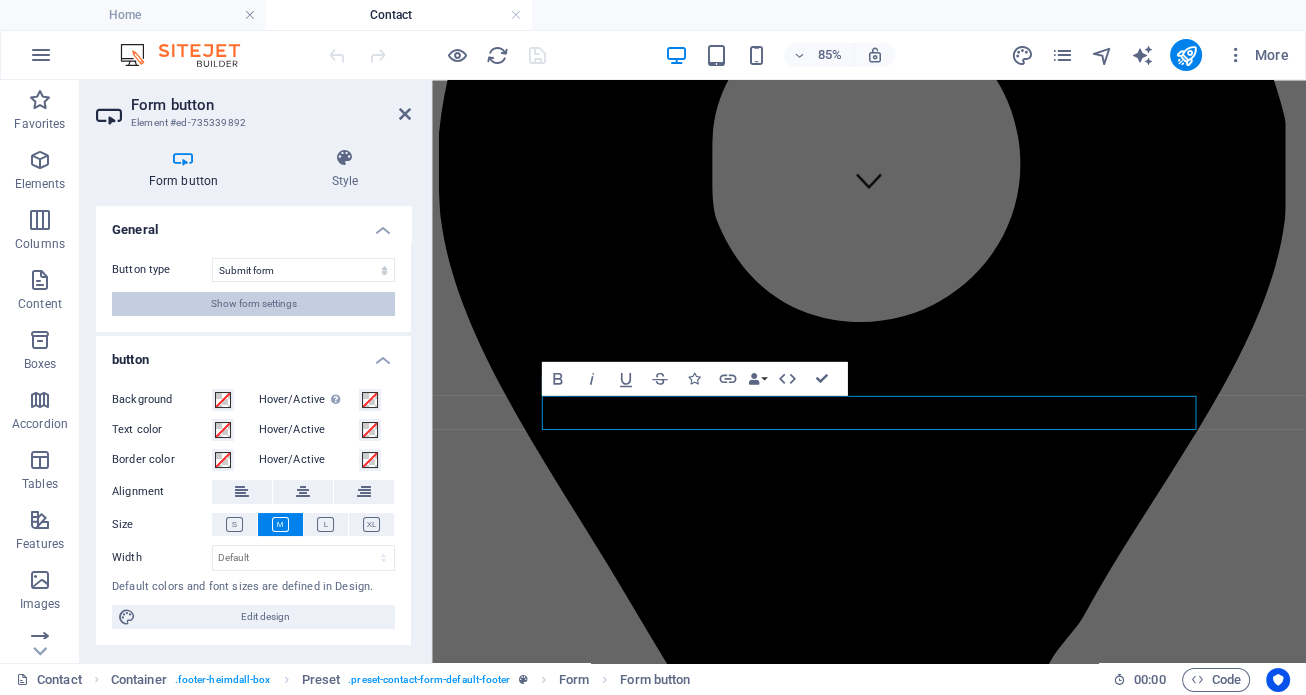 click on "Show form settings" at bounding box center (254, 304) 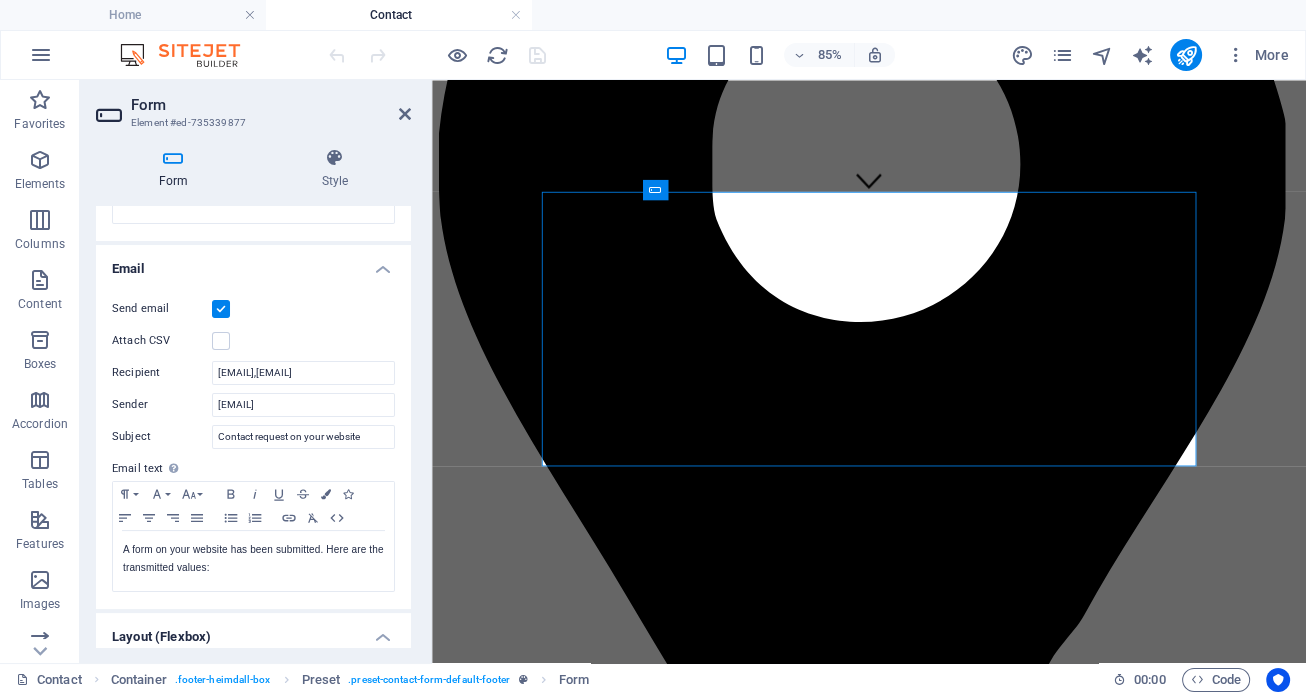 scroll, scrollTop: 475, scrollLeft: 0, axis: vertical 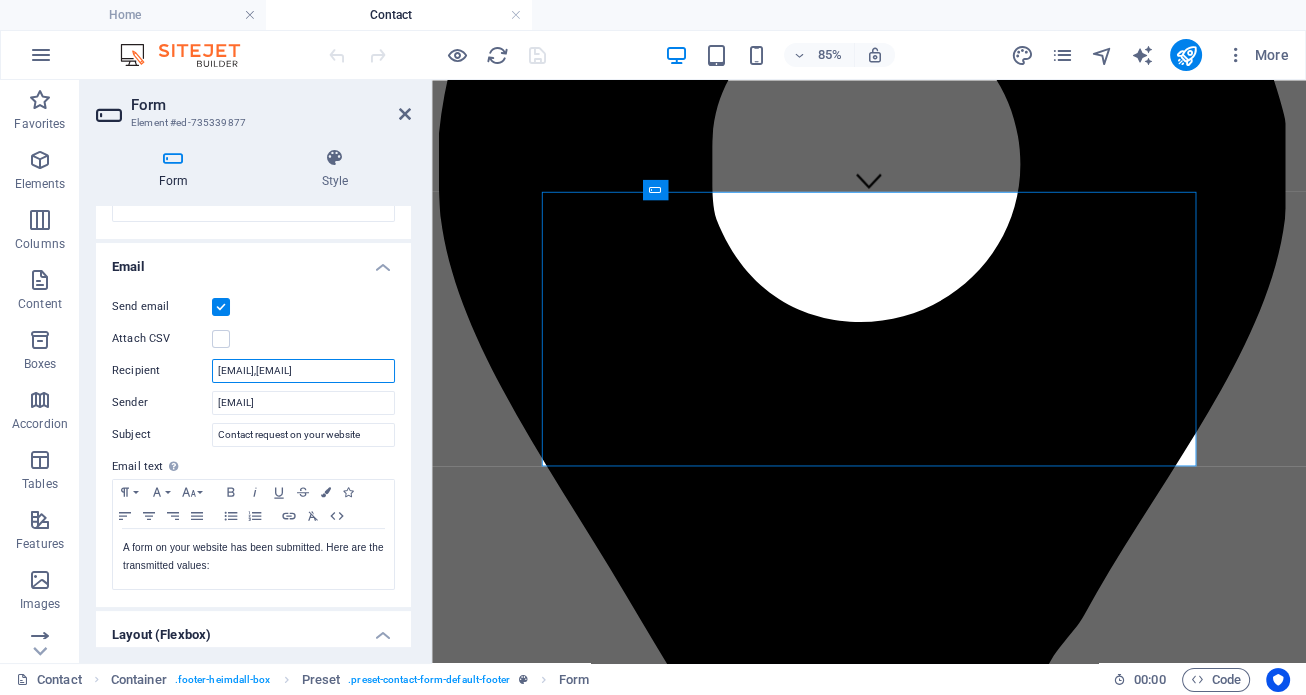 click on "whodigi@shaw.ca,inquire@cabinetmakeovermasters.ca" at bounding box center [303, 371] 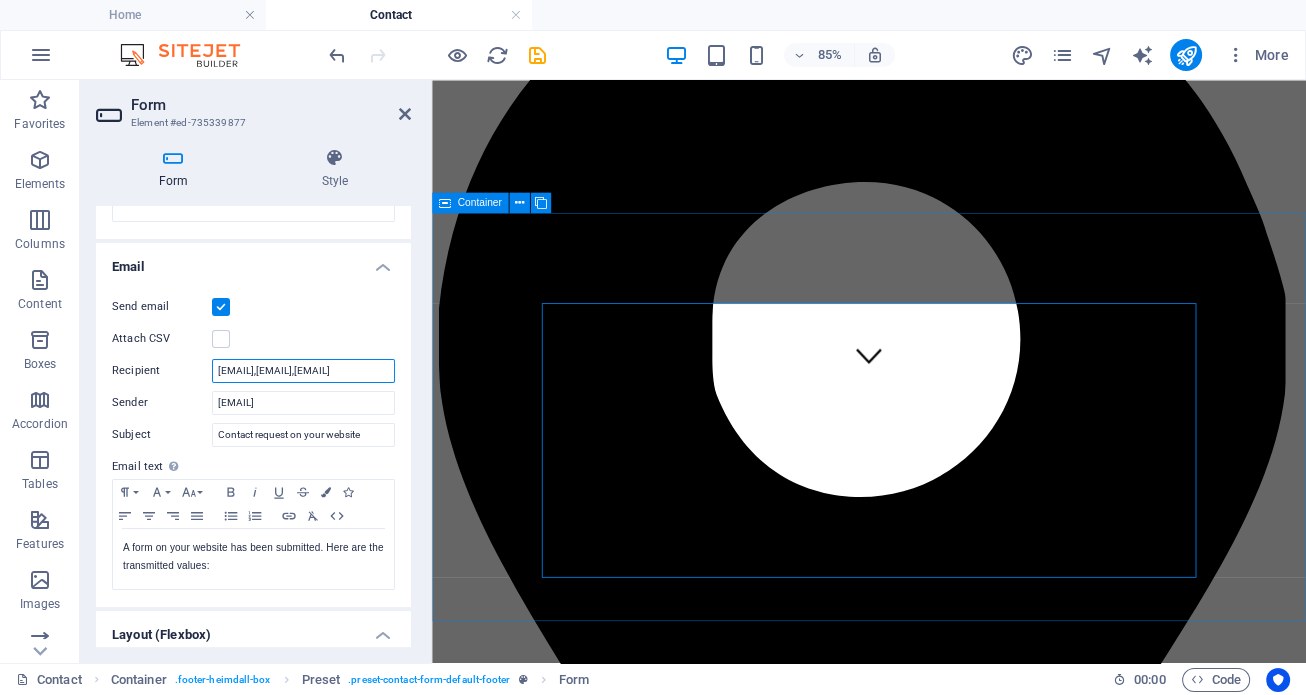 scroll, scrollTop: 323, scrollLeft: 0, axis: vertical 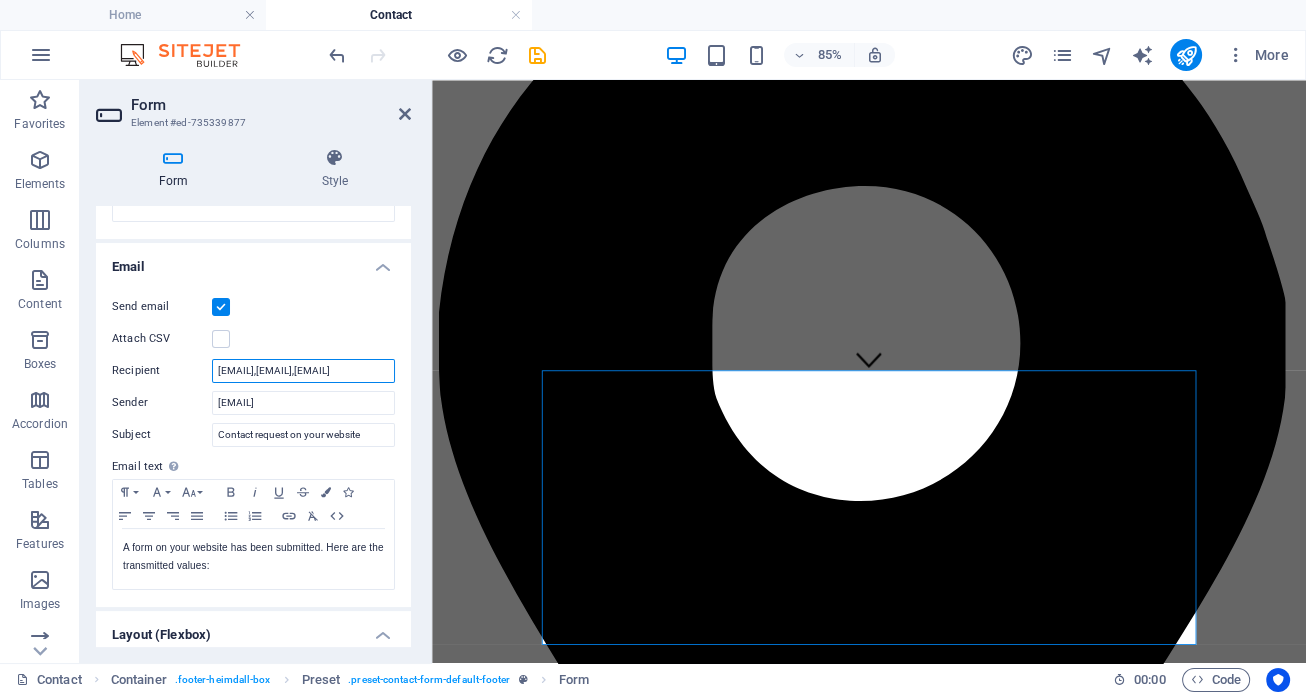 drag, startPoint x: 315, startPoint y: 368, endPoint x: 276, endPoint y: 371, distance: 39.115215 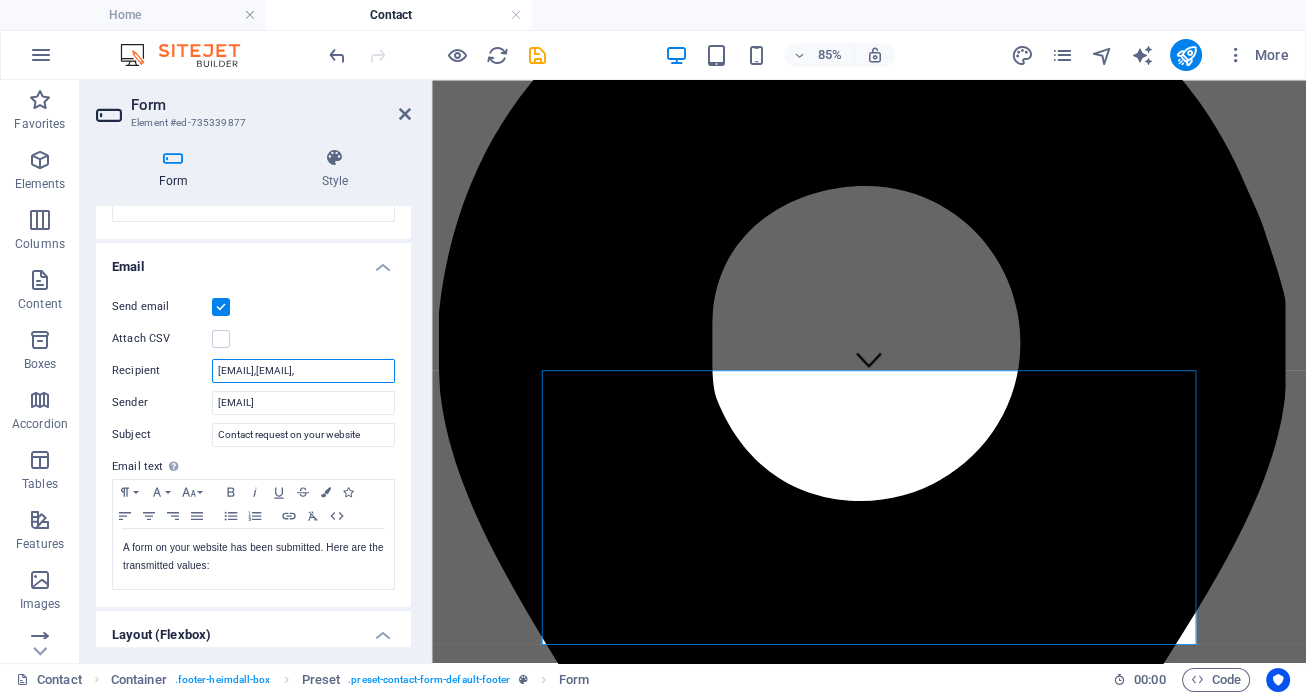 scroll, scrollTop: 0, scrollLeft: 94, axis: horizontal 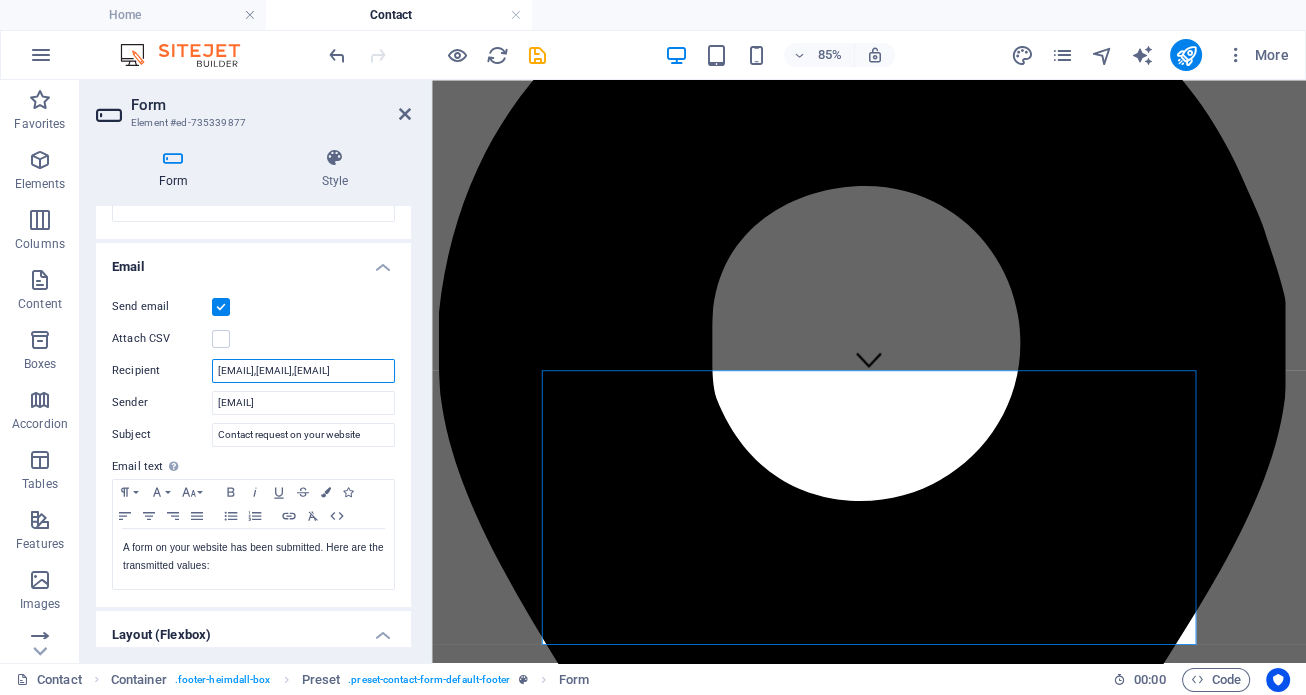 click on "cmm.yxe@gmail.com,inquire@cabinetmakeovermasters.ca,,whodigi@shaw.ca" at bounding box center [303, 371] 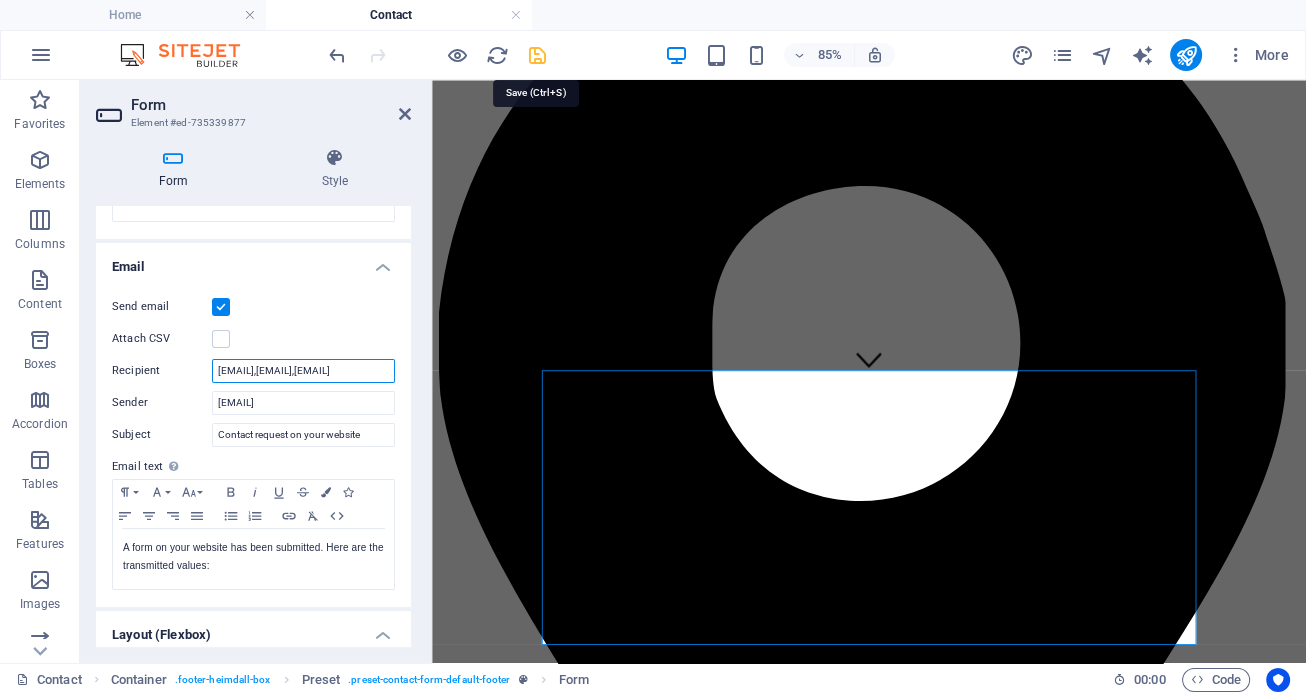 type on "cmm.yxe@gmail.com,inquire@cabinetmakeovermasters.ca,whodigi@shaw.ca" 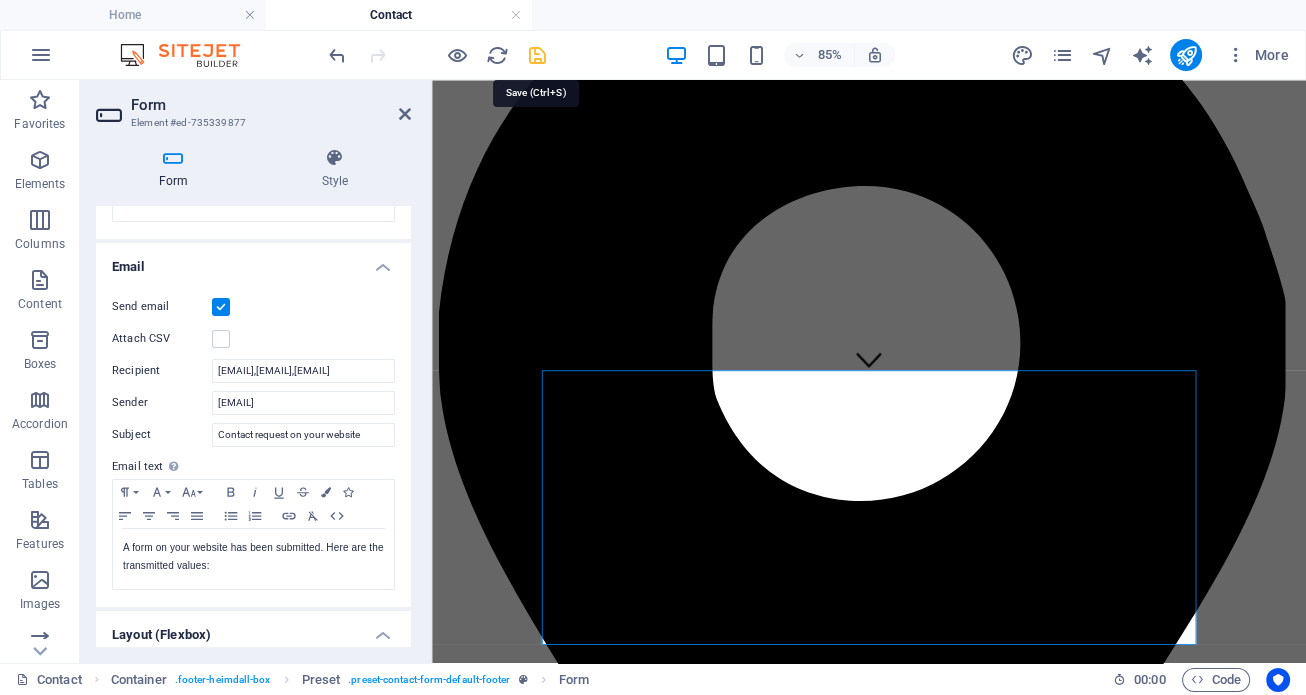 click at bounding box center (537, 55) 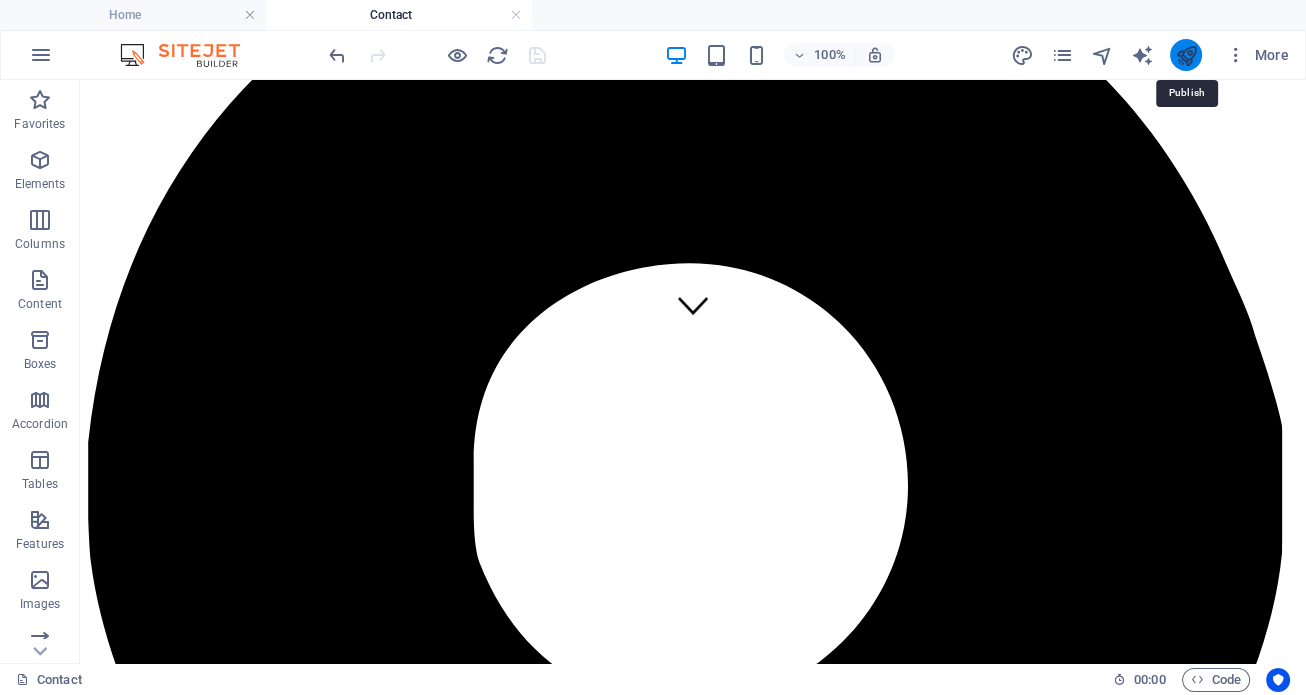click at bounding box center (1185, 55) 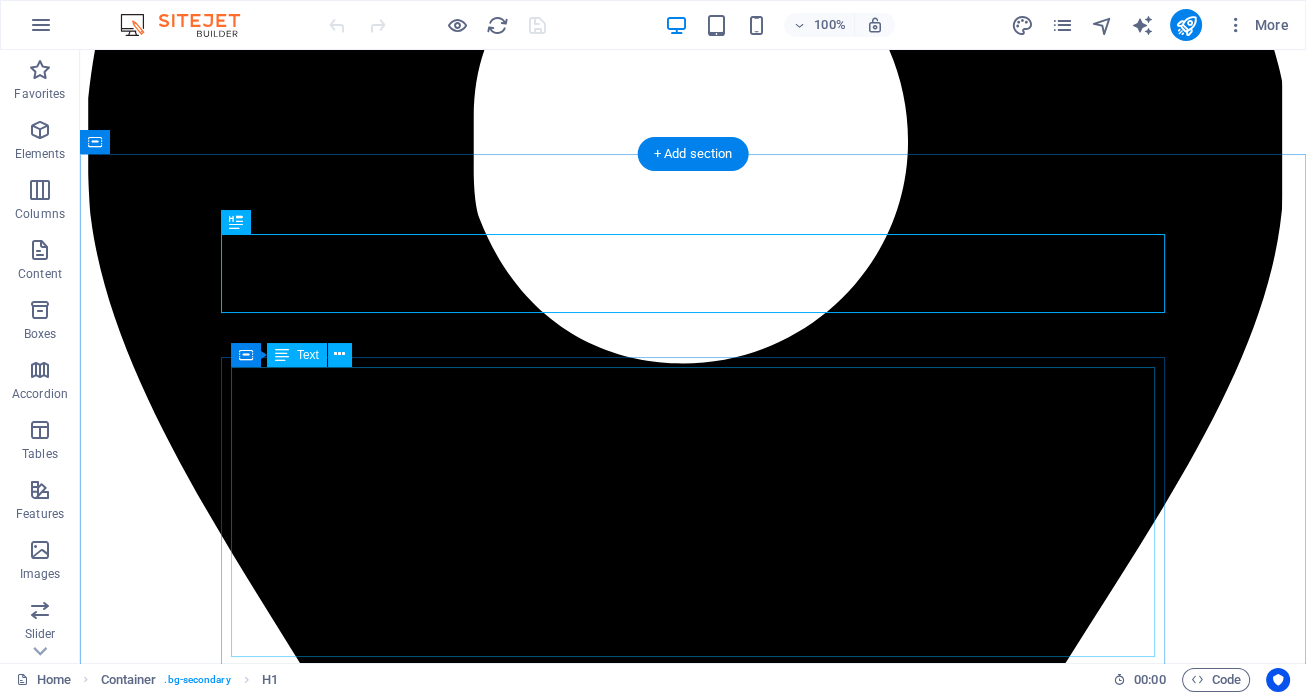 scroll, scrollTop: 835, scrollLeft: 0, axis: vertical 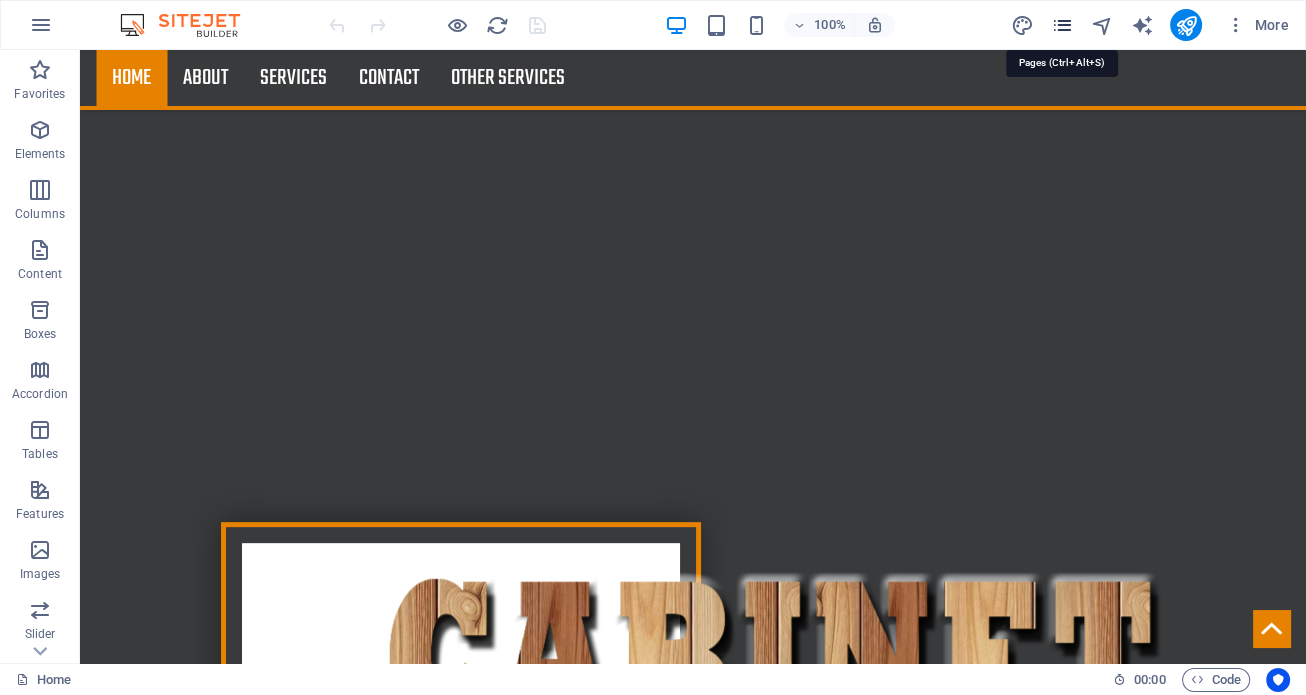 click at bounding box center [1061, 25] 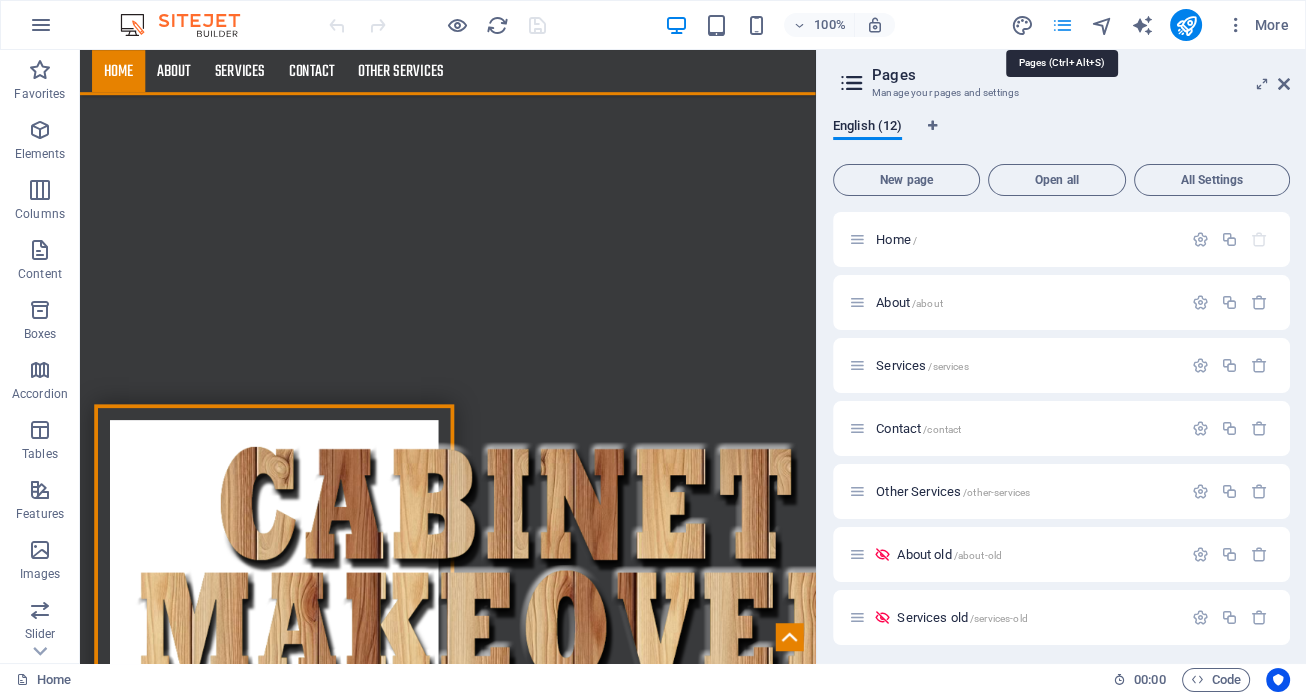 scroll, scrollTop: 819, scrollLeft: 0, axis: vertical 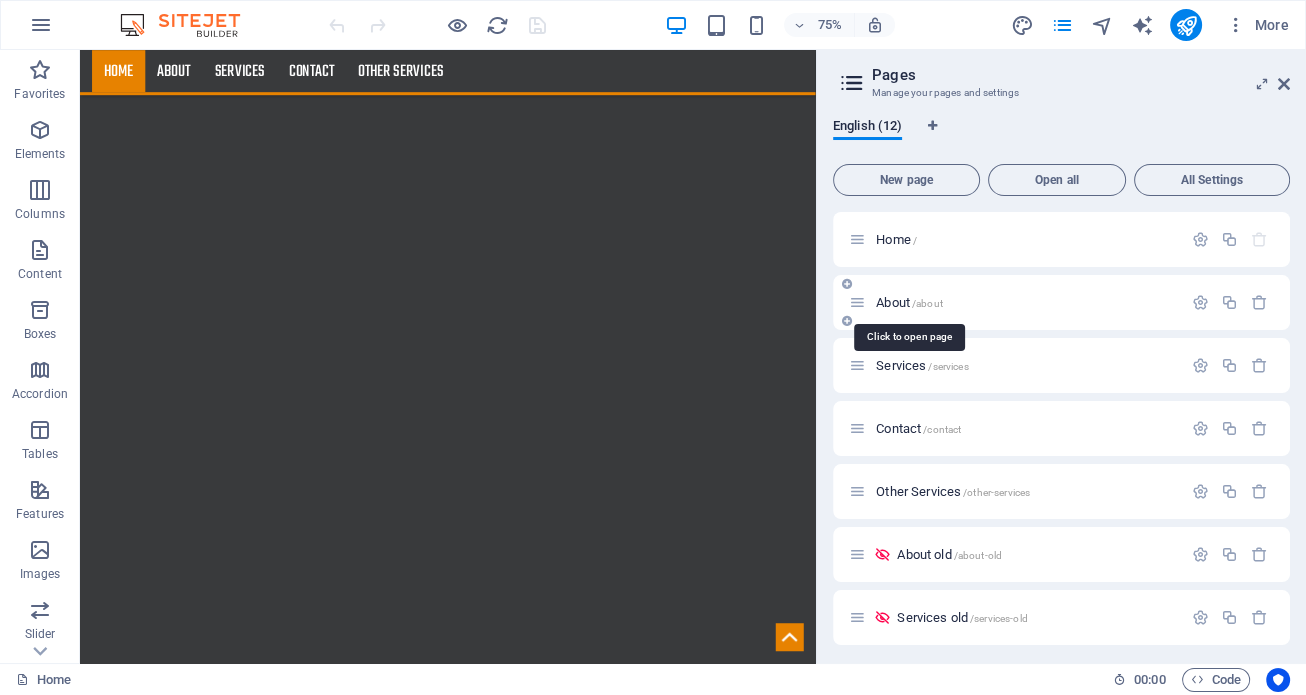 click on "About /about" at bounding box center [909, 302] 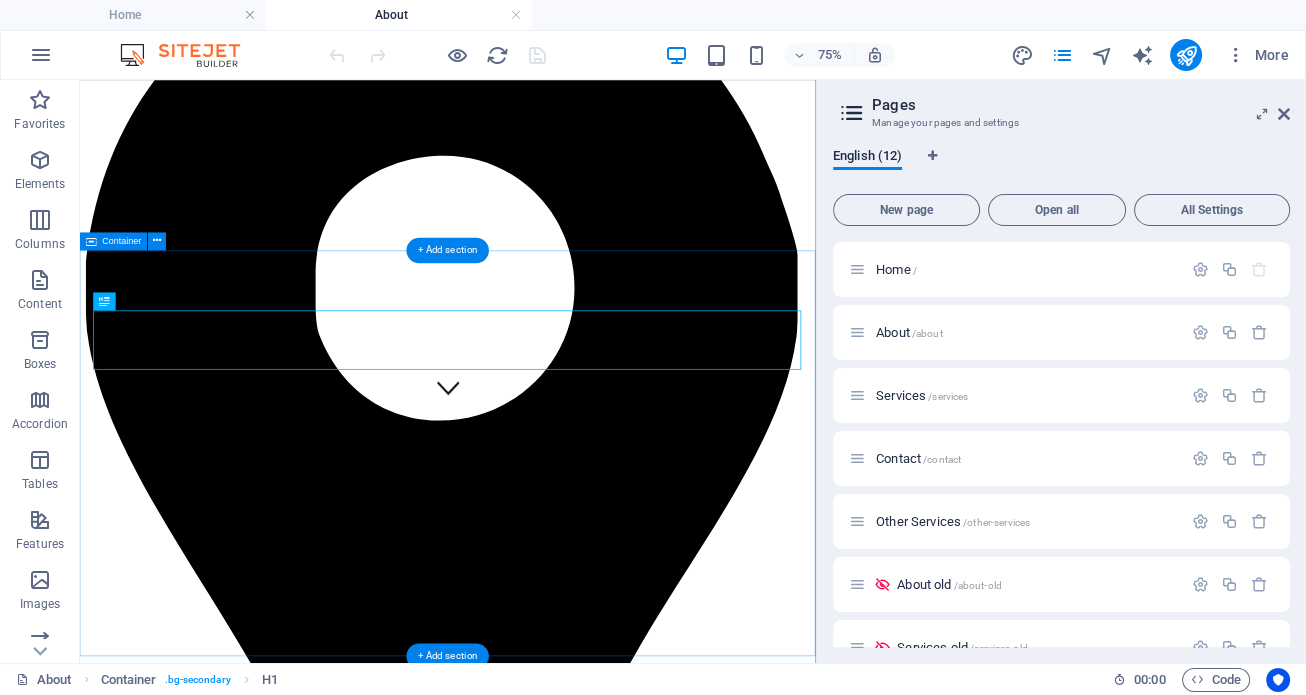 scroll, scrollTop: 420, scrollLeft: 0, axis: vertical 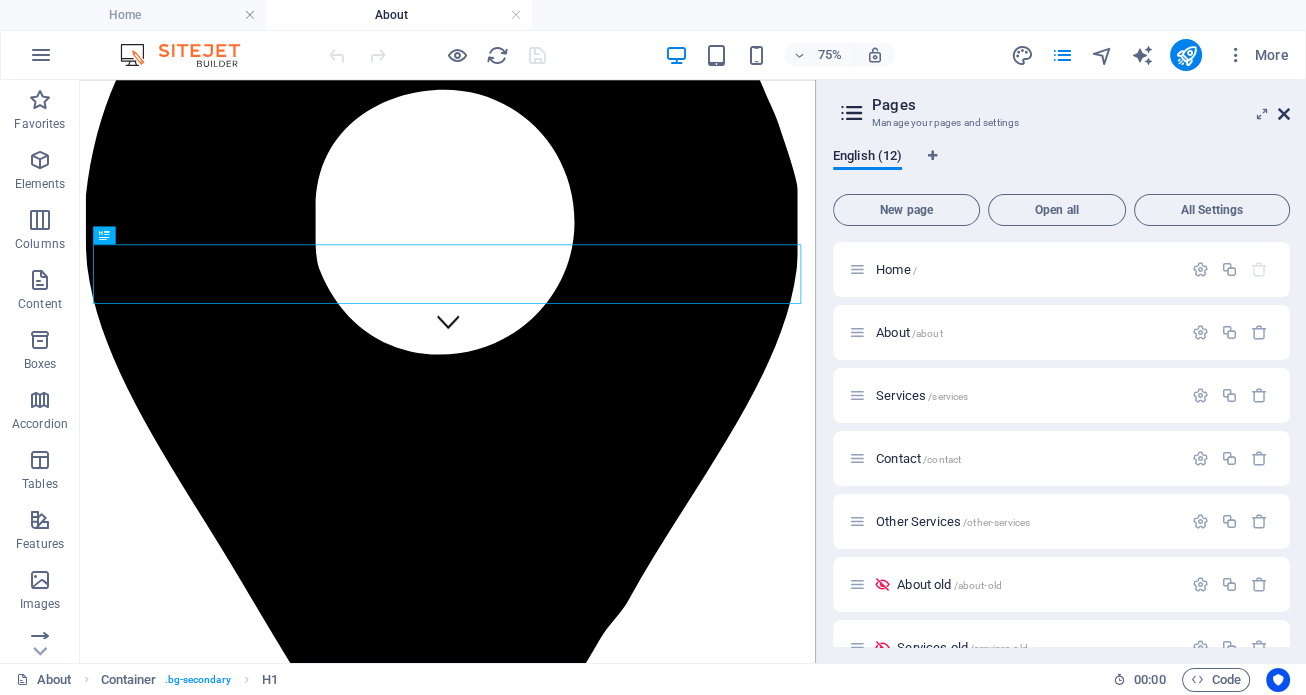 click at bounding box center [1284, 114] 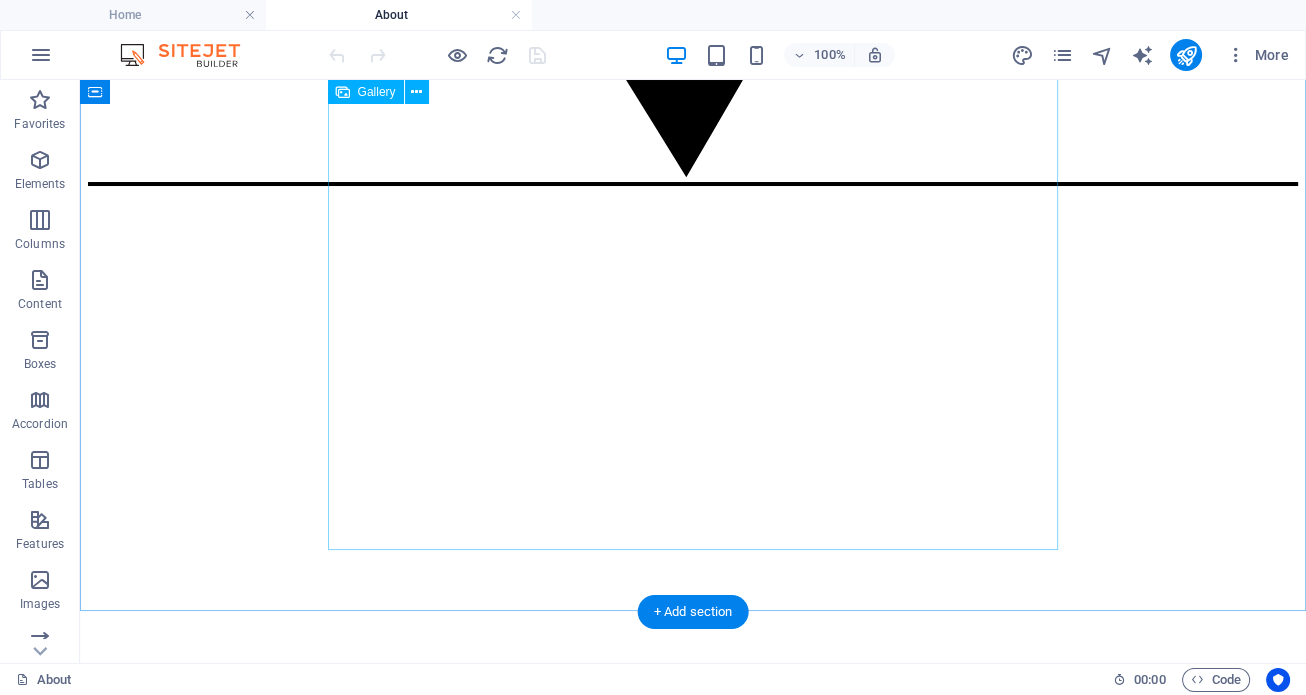 scroll, scrollTop: 1785, scrollLeft: 0, axis: vertical 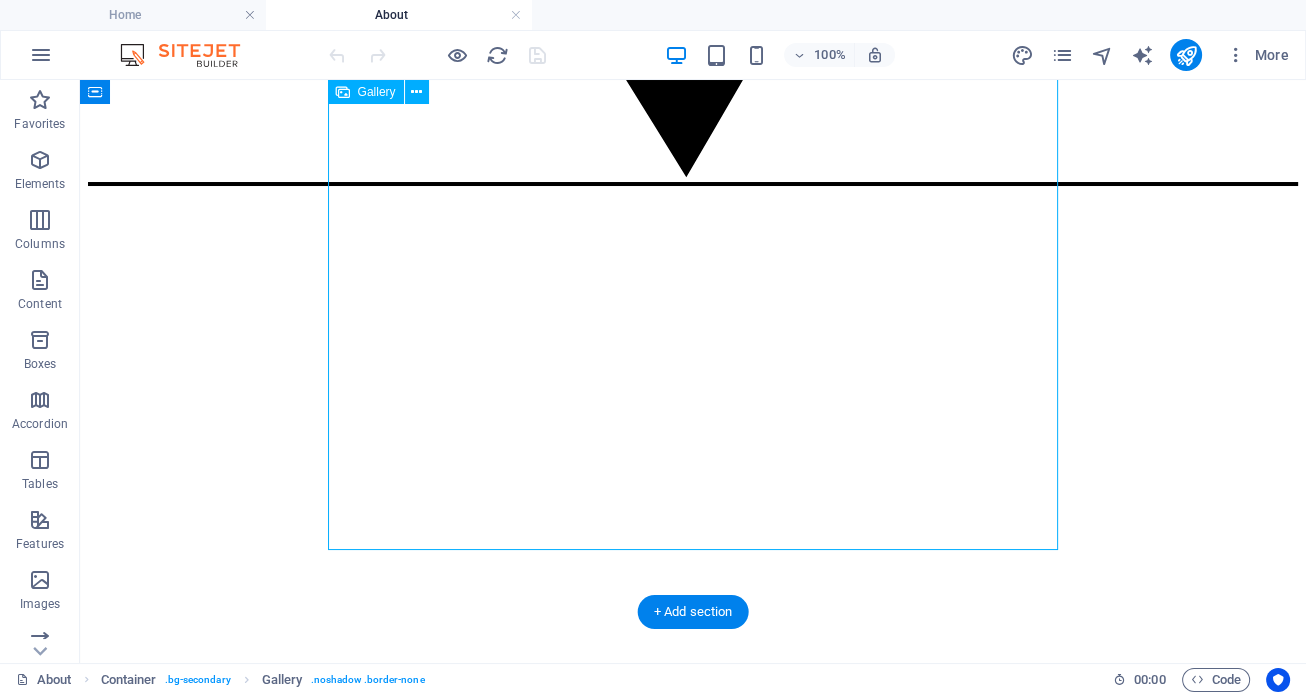 click at bounding box center [482, 7019] 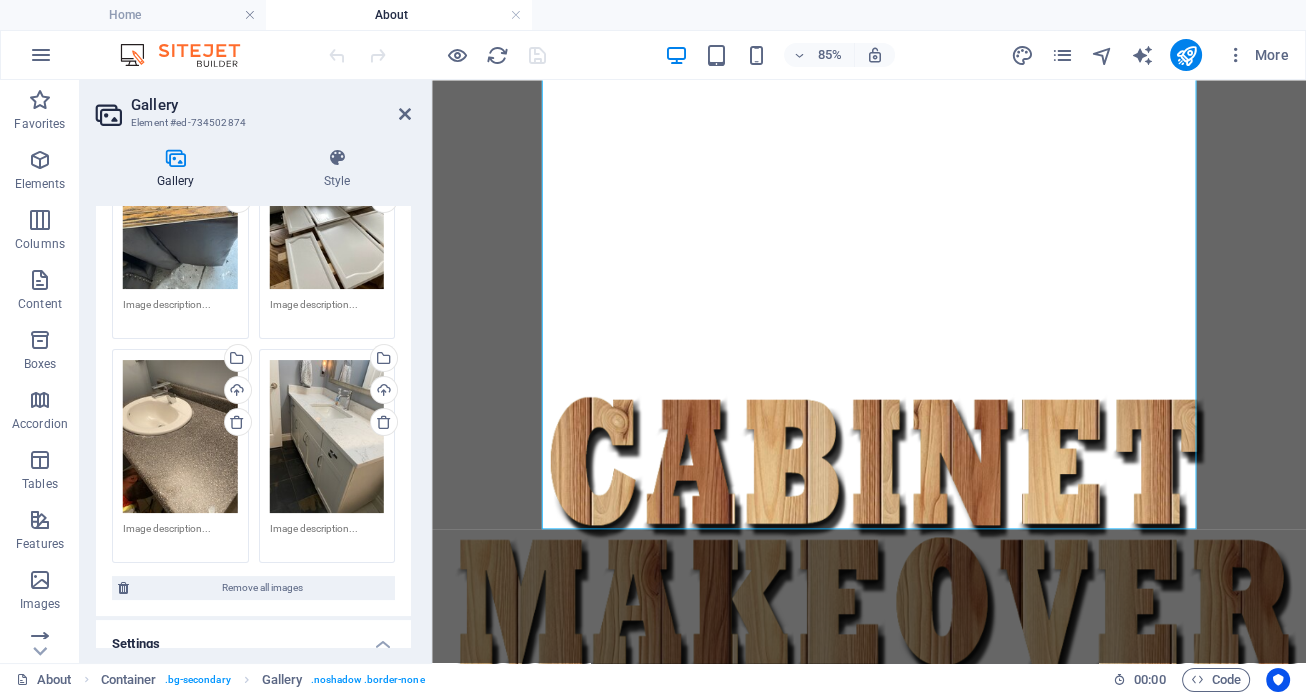 scroll, scrollTop: 570, scrollLeft: 0, axis: vertical 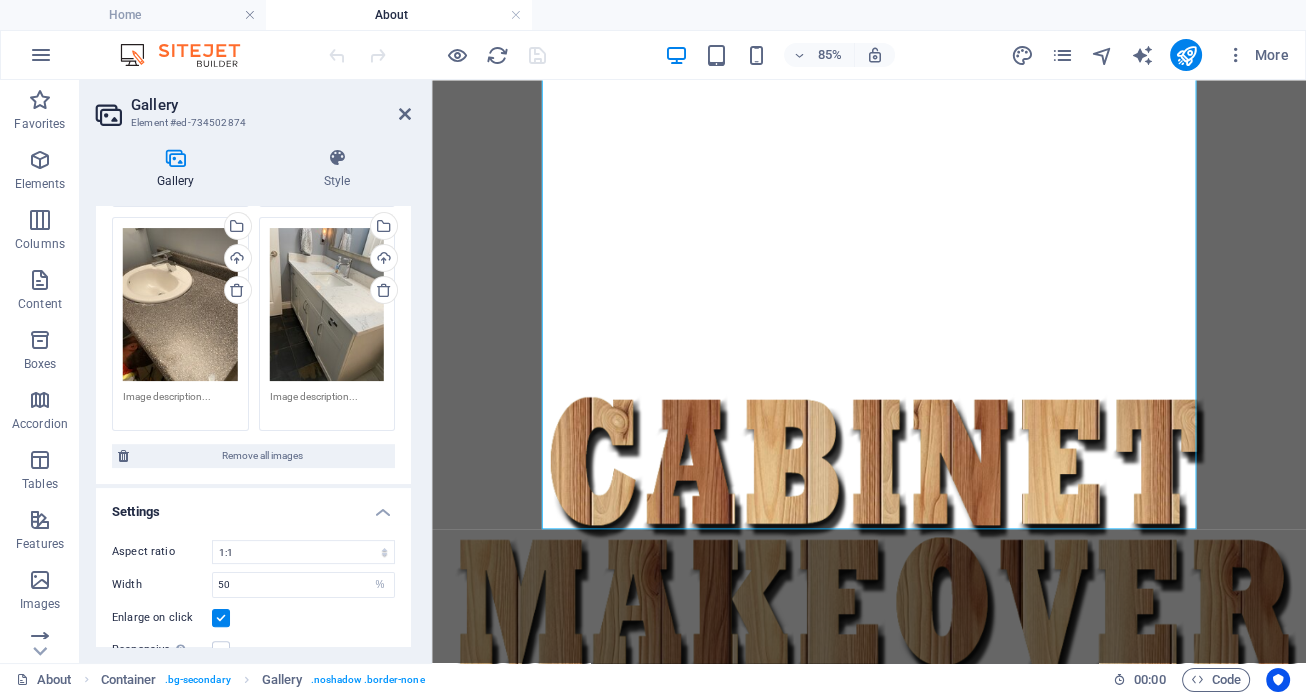 click on "Drag files here, click to choose files or select files from Files or our free stock photos & videos" at bounding box center (327, 304) 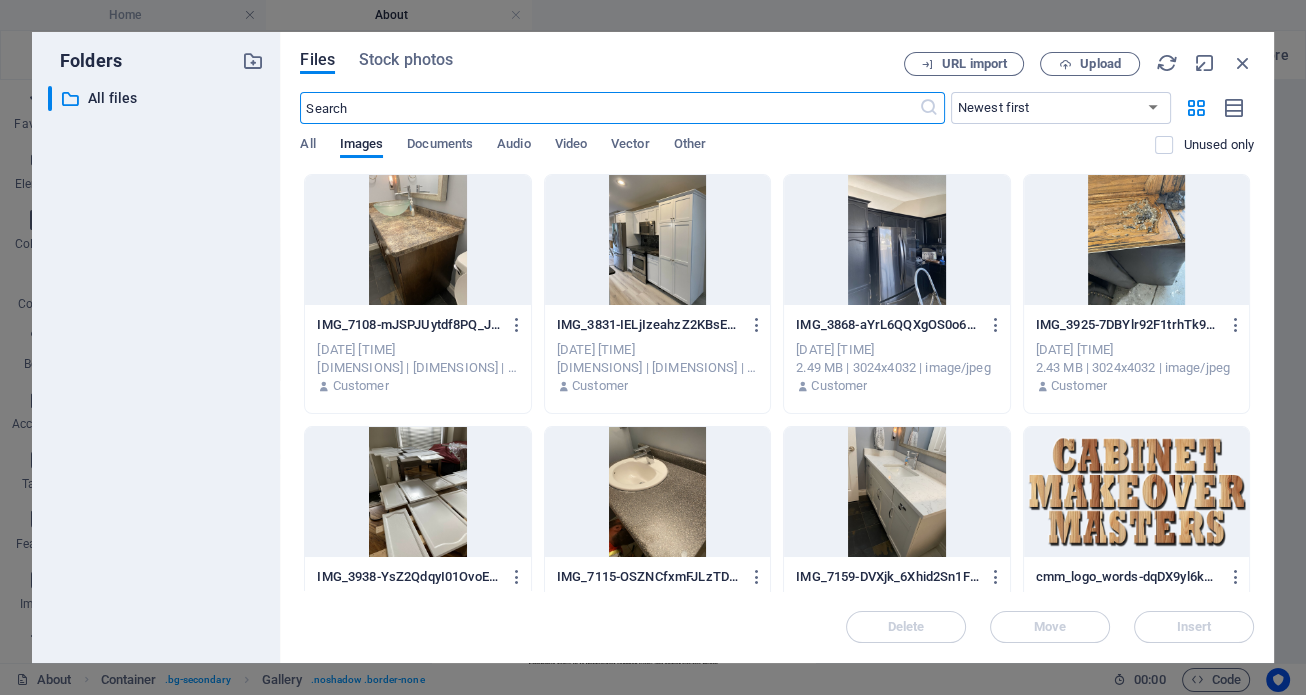 scroll, scrollTop: 914, scrollLeft: 0, axis: vertical 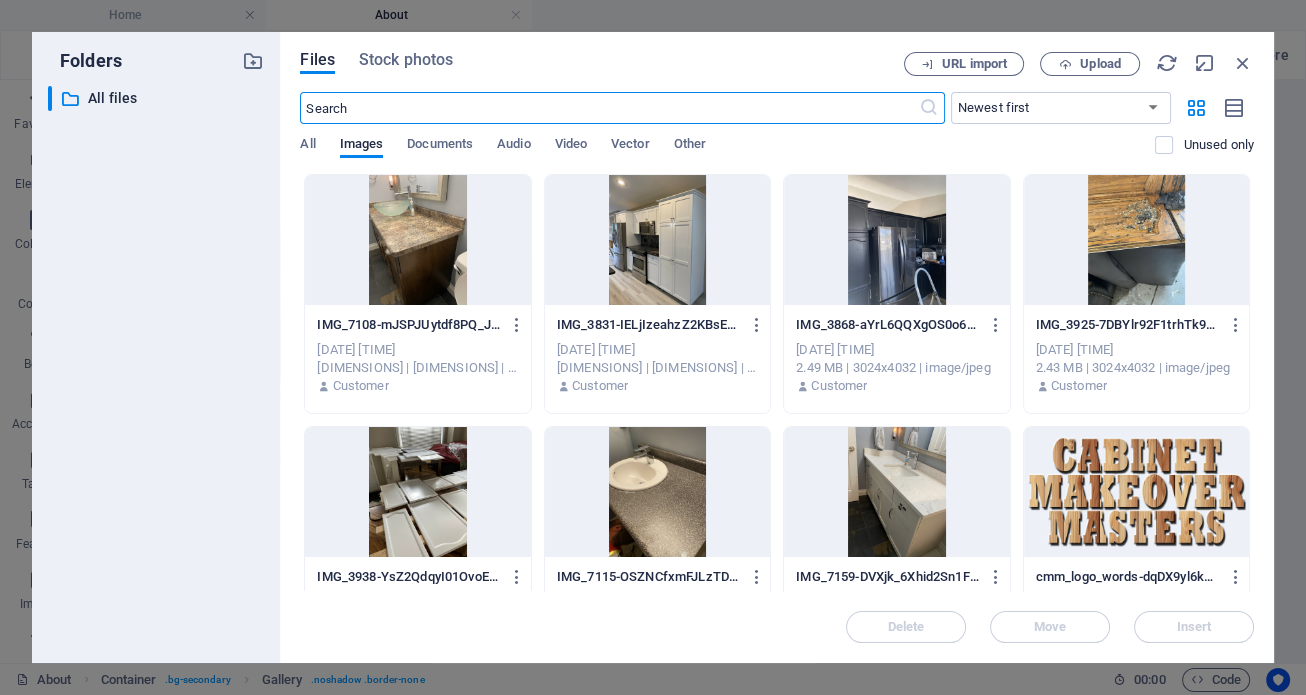 click at bounding box center (417, 240) 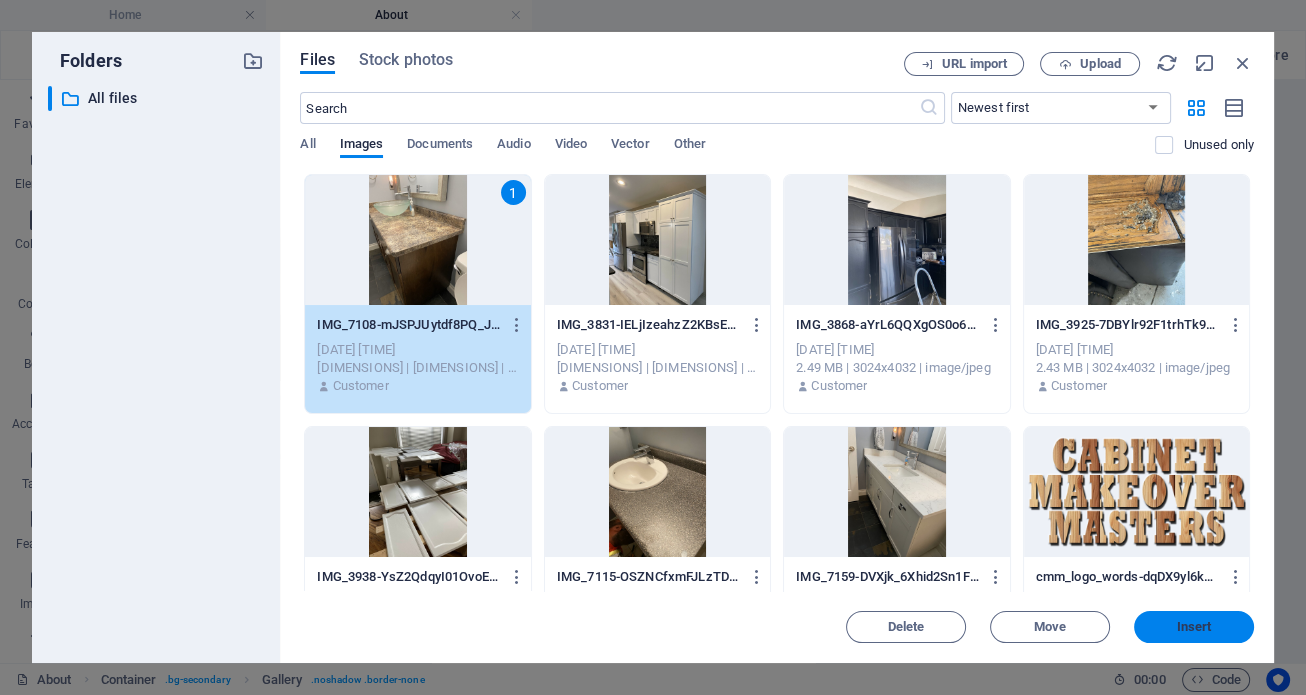 click on "Insert" at bounding box center [1194, 627] 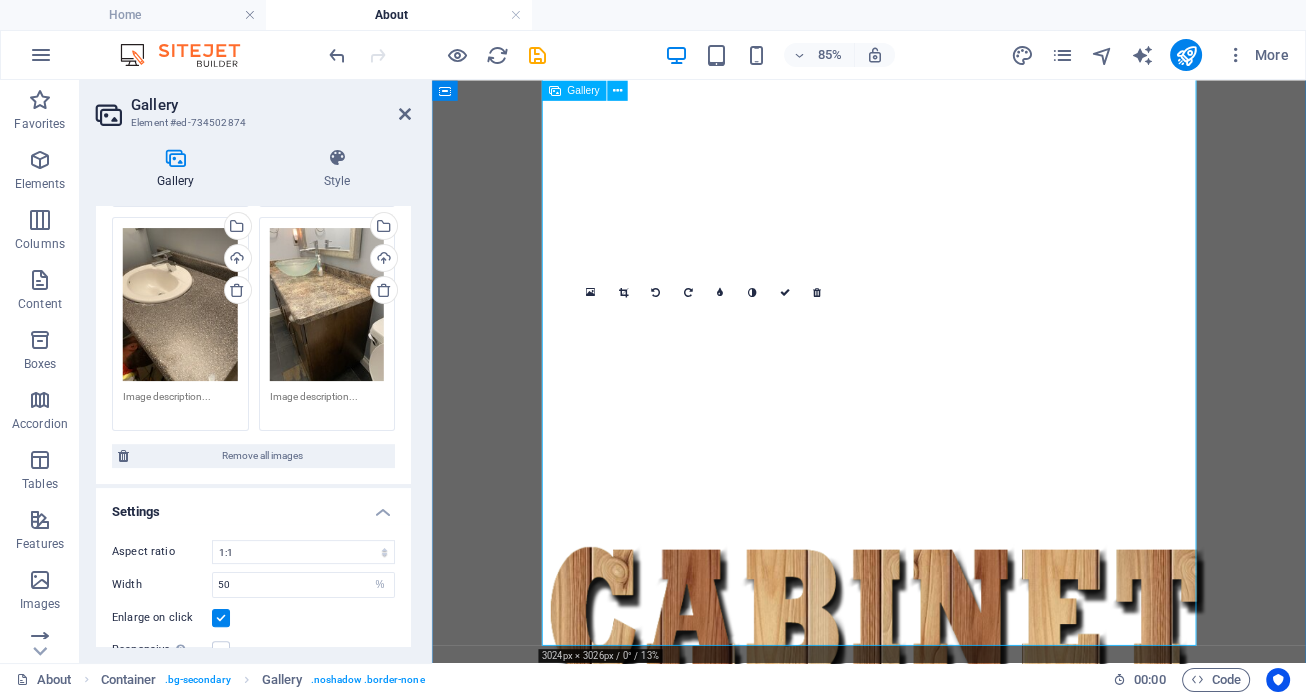 scroll, scrollTop: 1655, scrollLeft: 0, axis: vertical 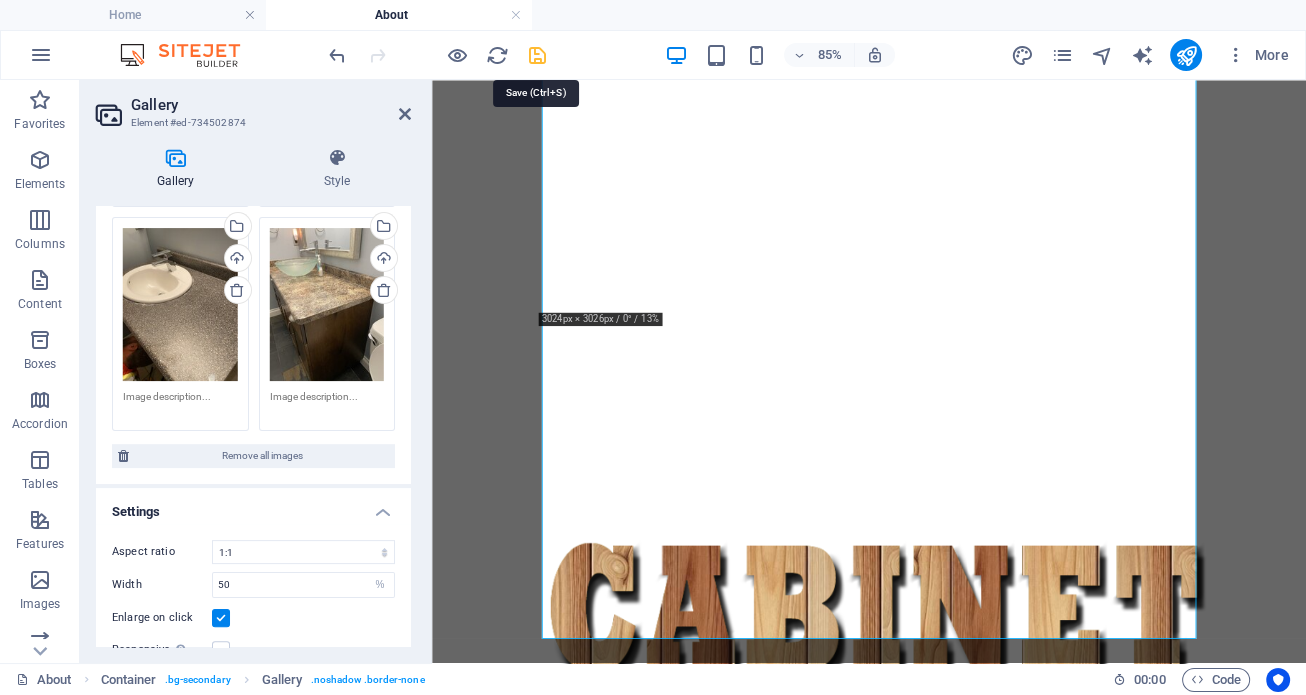 click at bounding box center [537, 55] 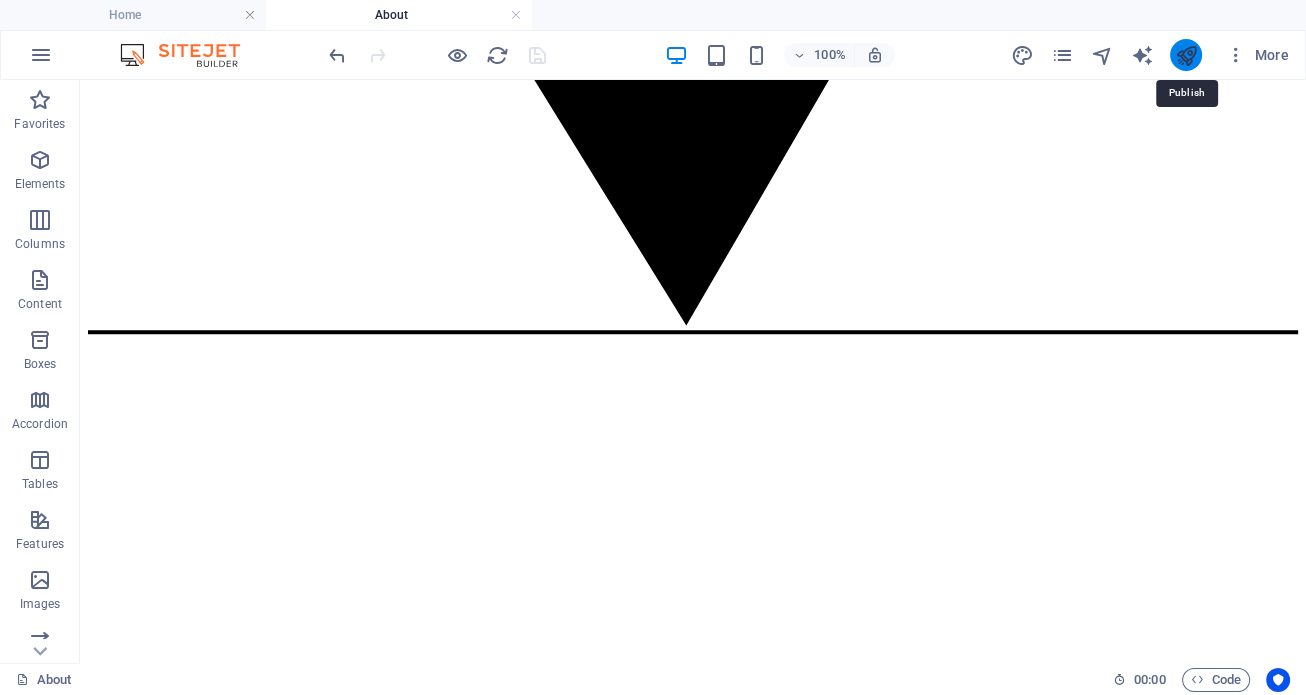 click at bounding box center (1185, 55) 